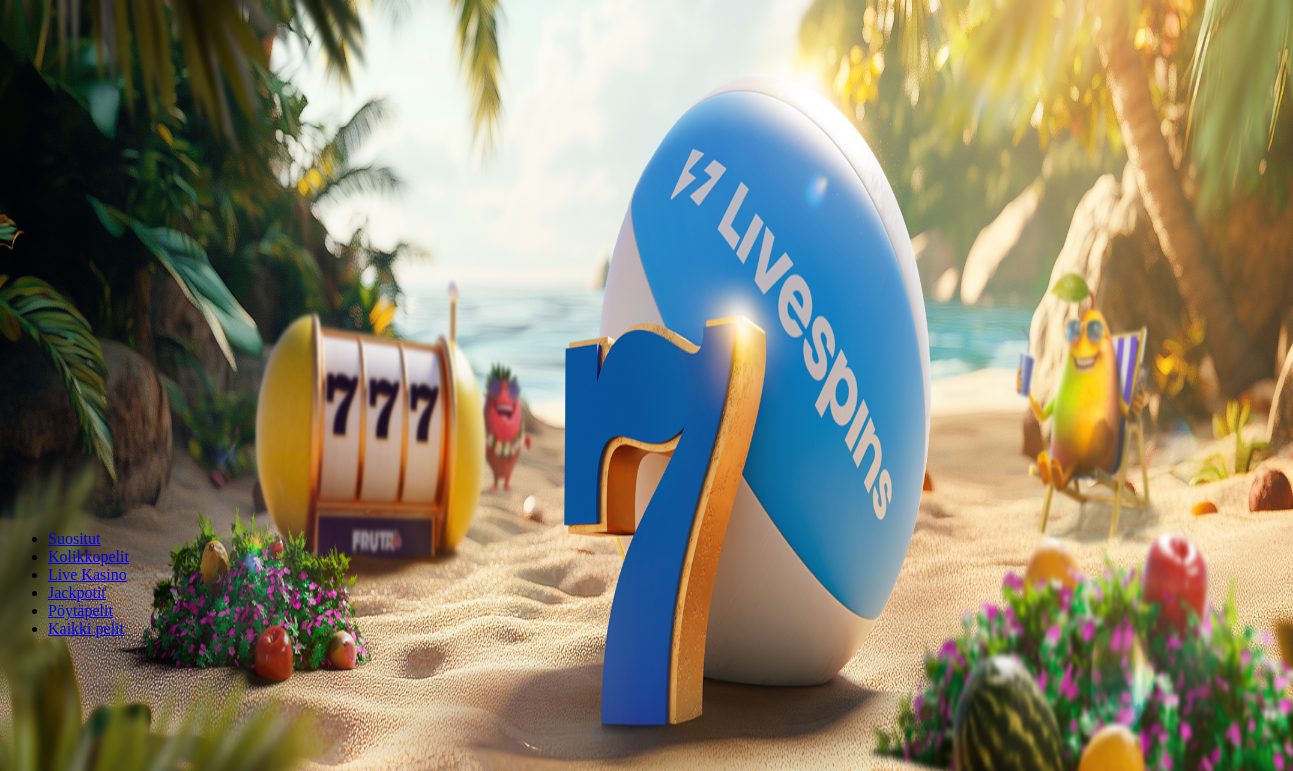 scroll, scrollTop: 0, scrollLeft: 0, axis: both 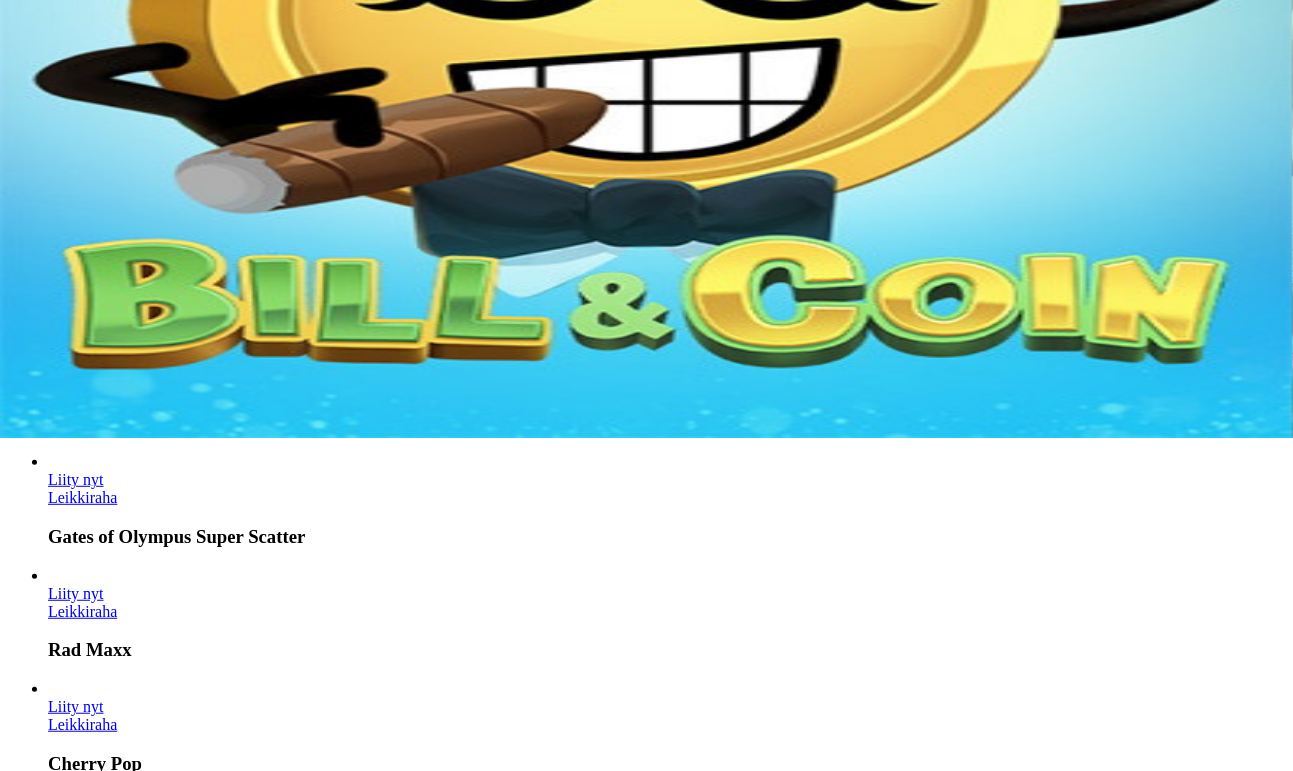 click on "Rainbow Princess" at bounding box center [666, 2218] 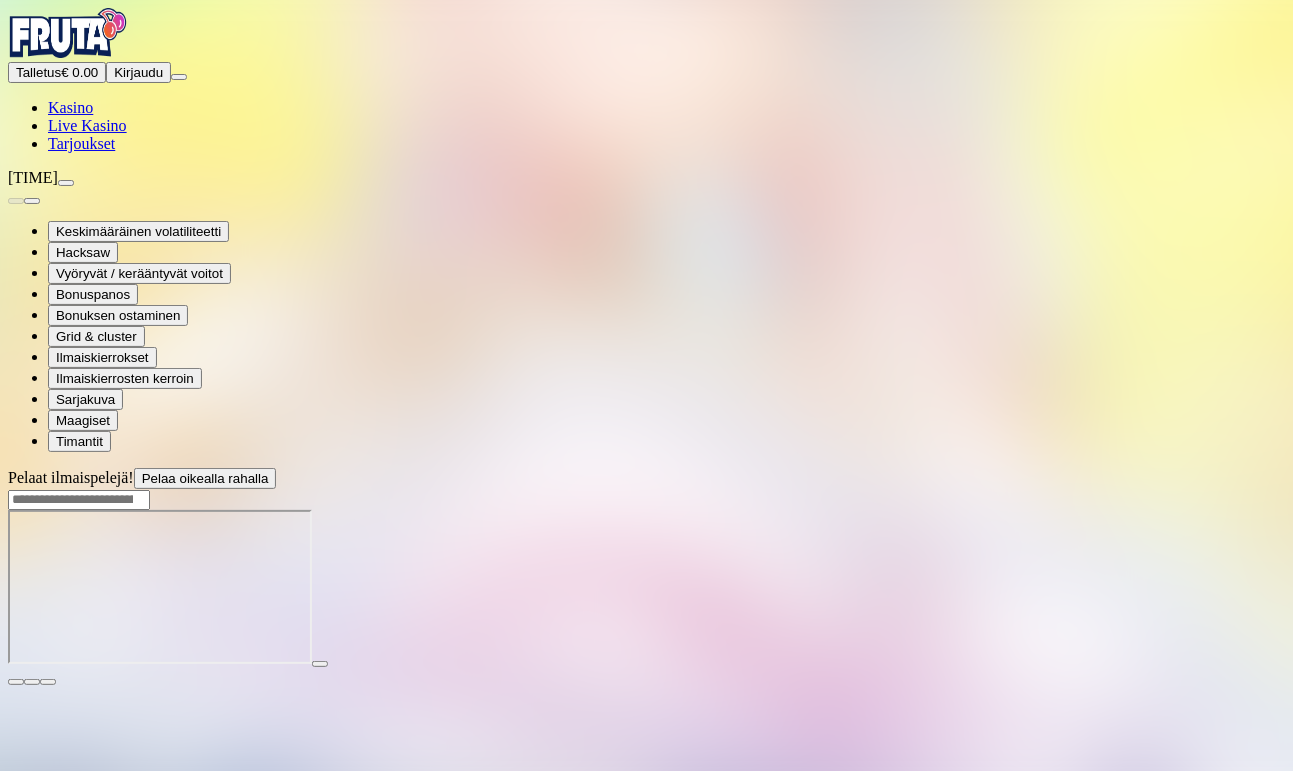 click at bounding box center (48, 682) 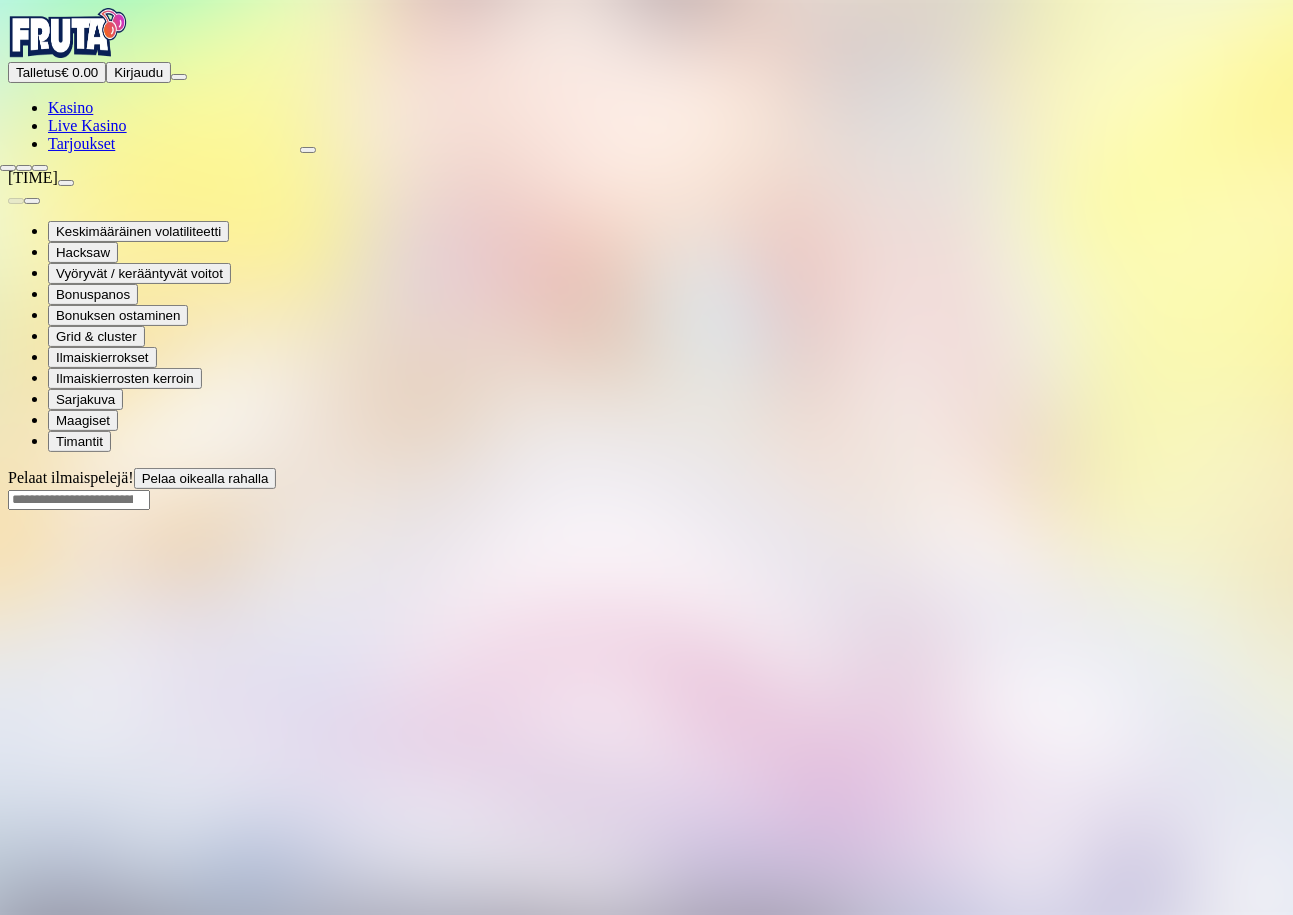 click at bounding box center (8, 168) 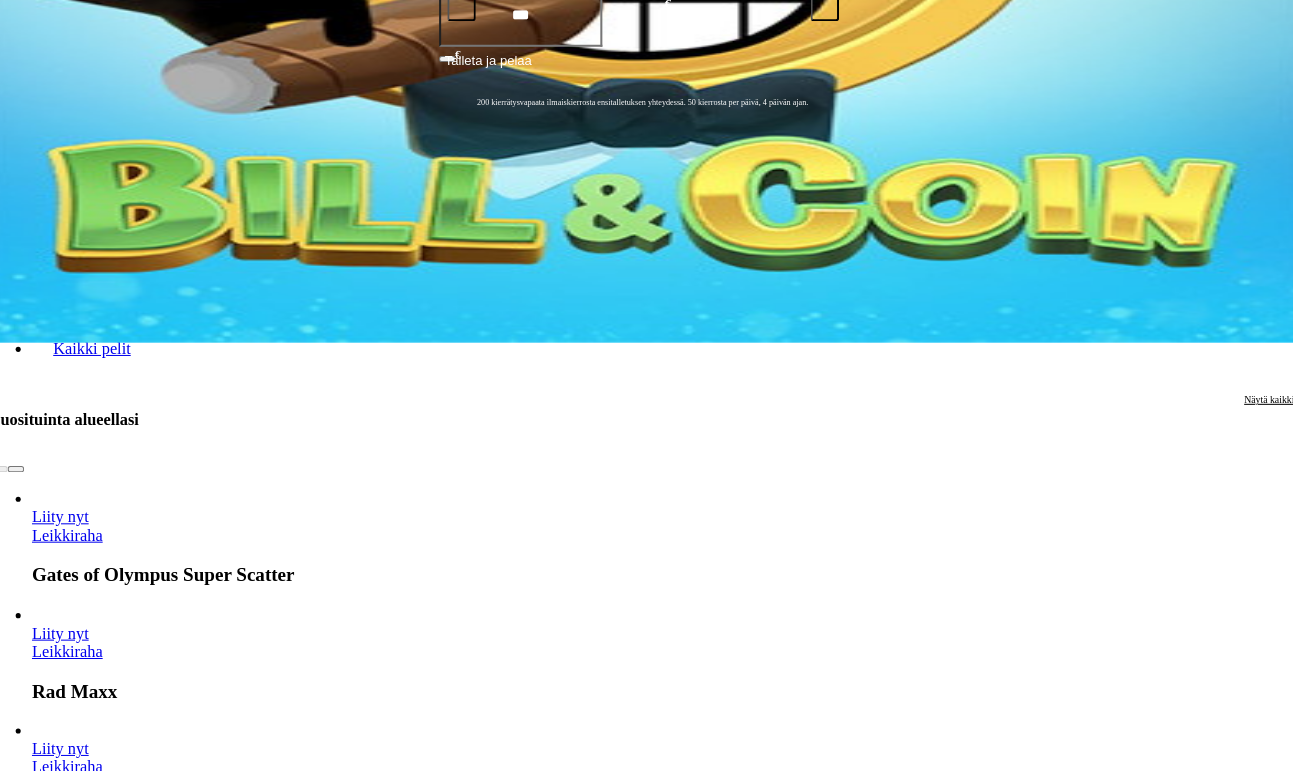 scroll, scrollTop: 425, scrollLeft: 0, axis: vertical 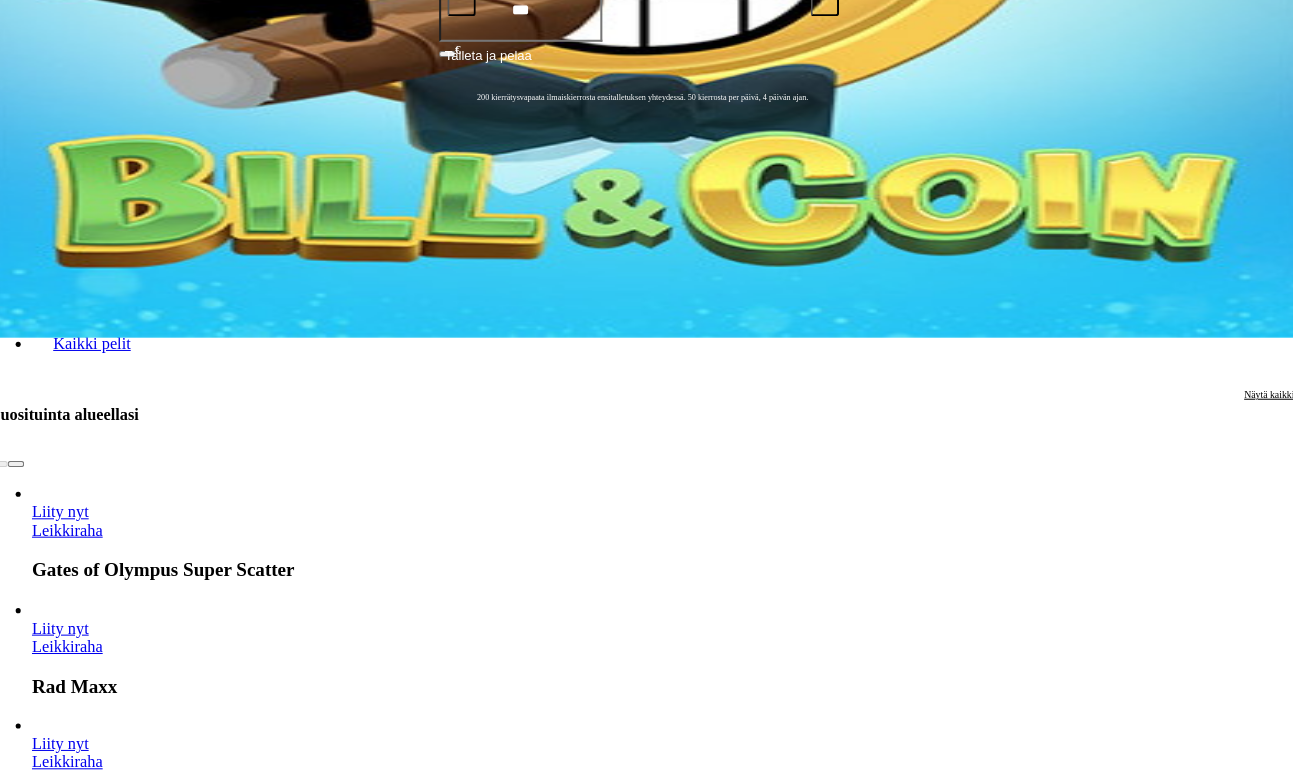 click at bounding box center (48, 658) 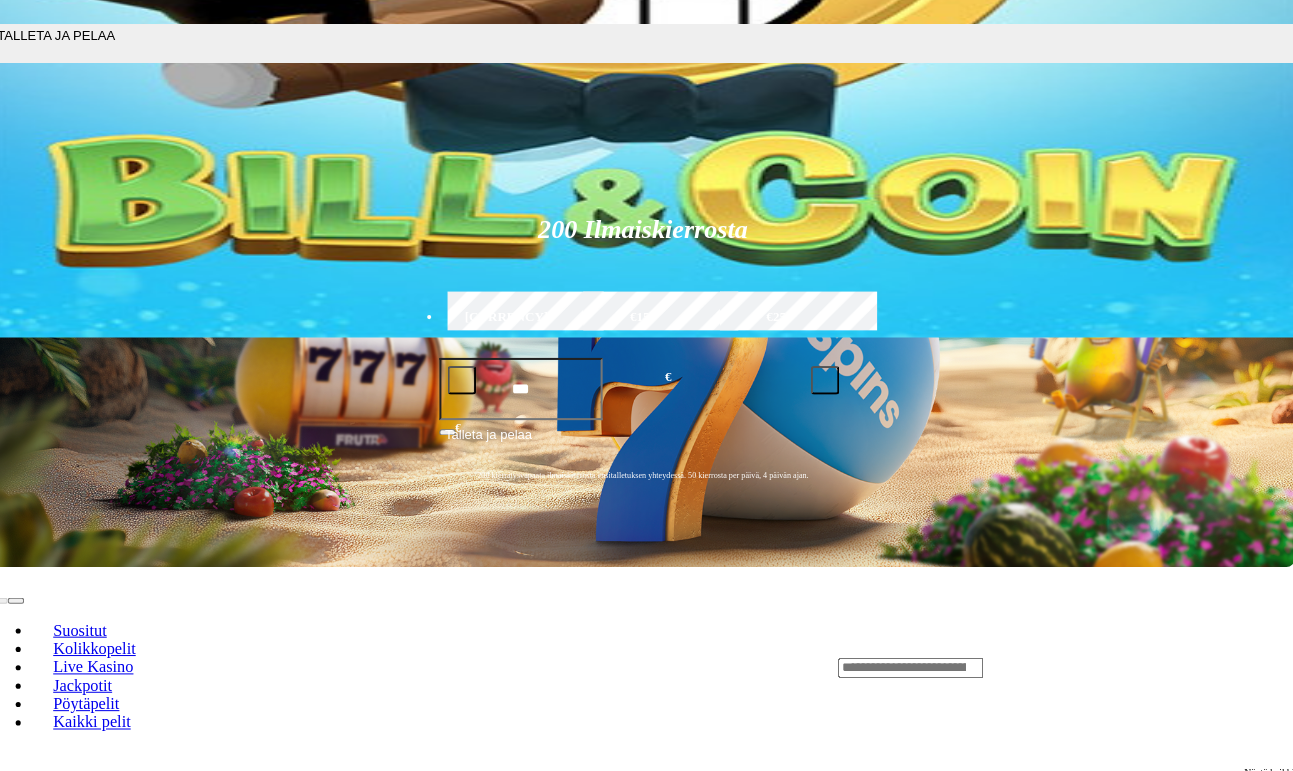 click at bounding box center (646, 133) 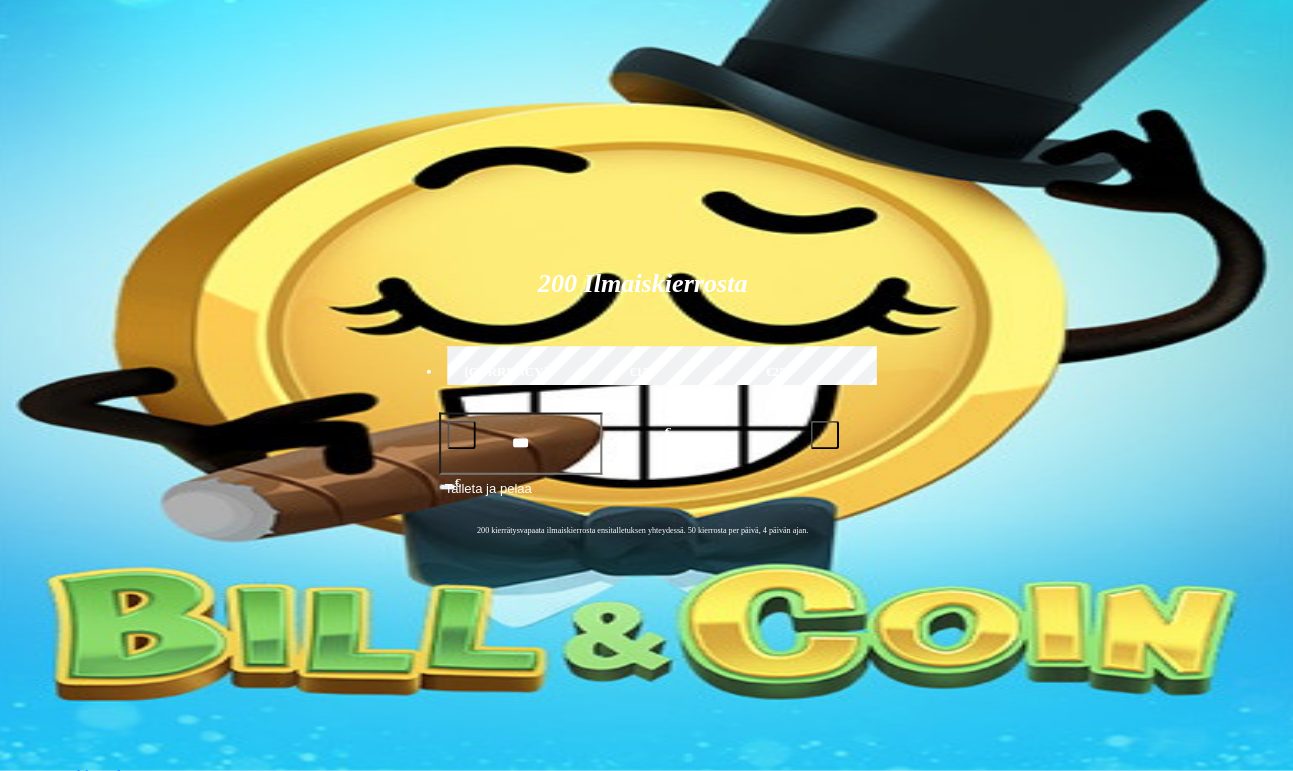 click on "Liity nyt" at bounding box center (76, 1055) 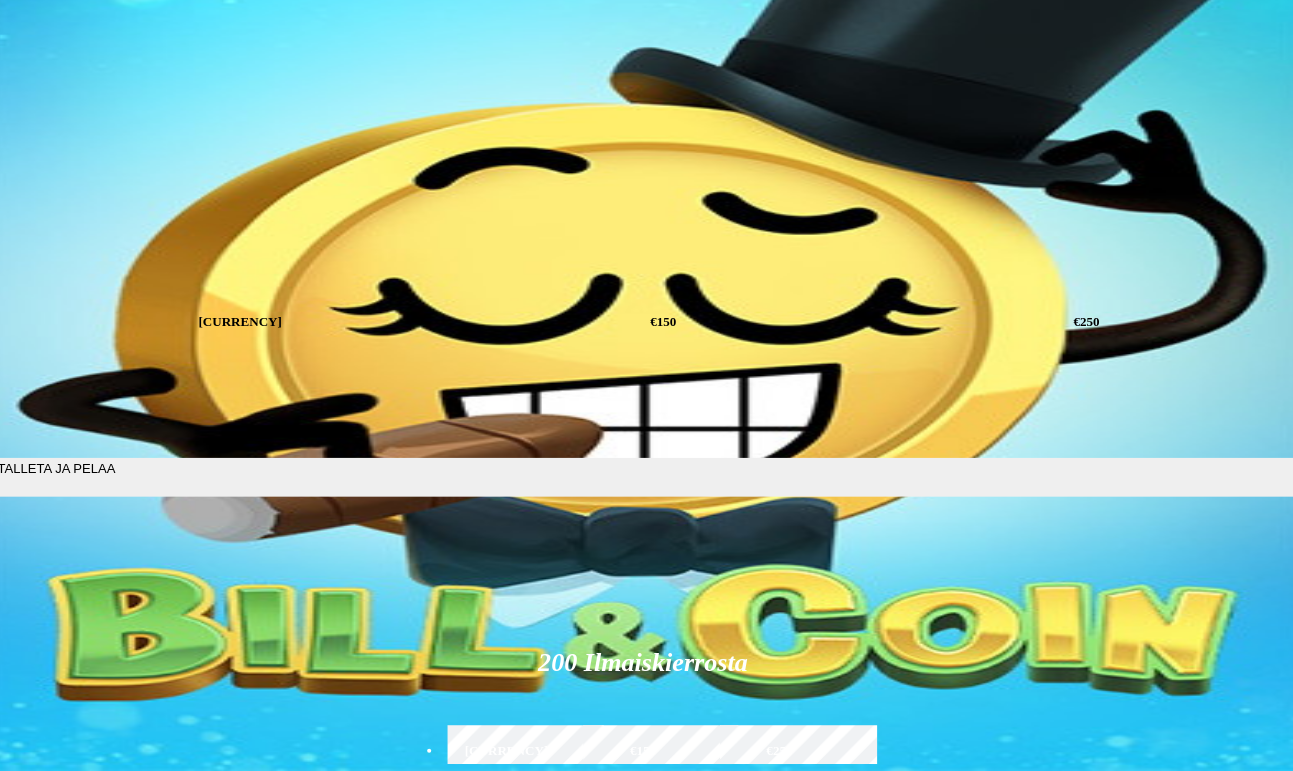 click at bounding box center (646, 558) 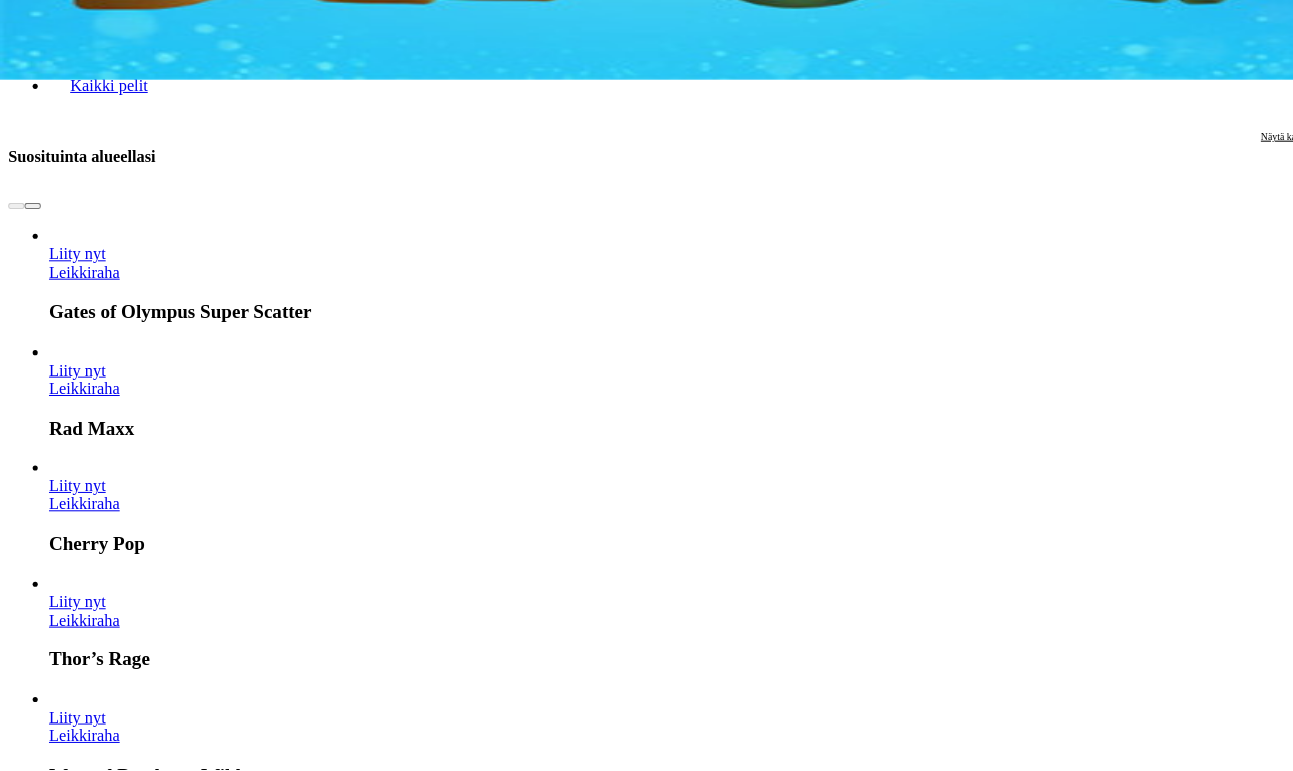 scroll, scrollTop: 683, scrollLeft: 0, axis: vertical 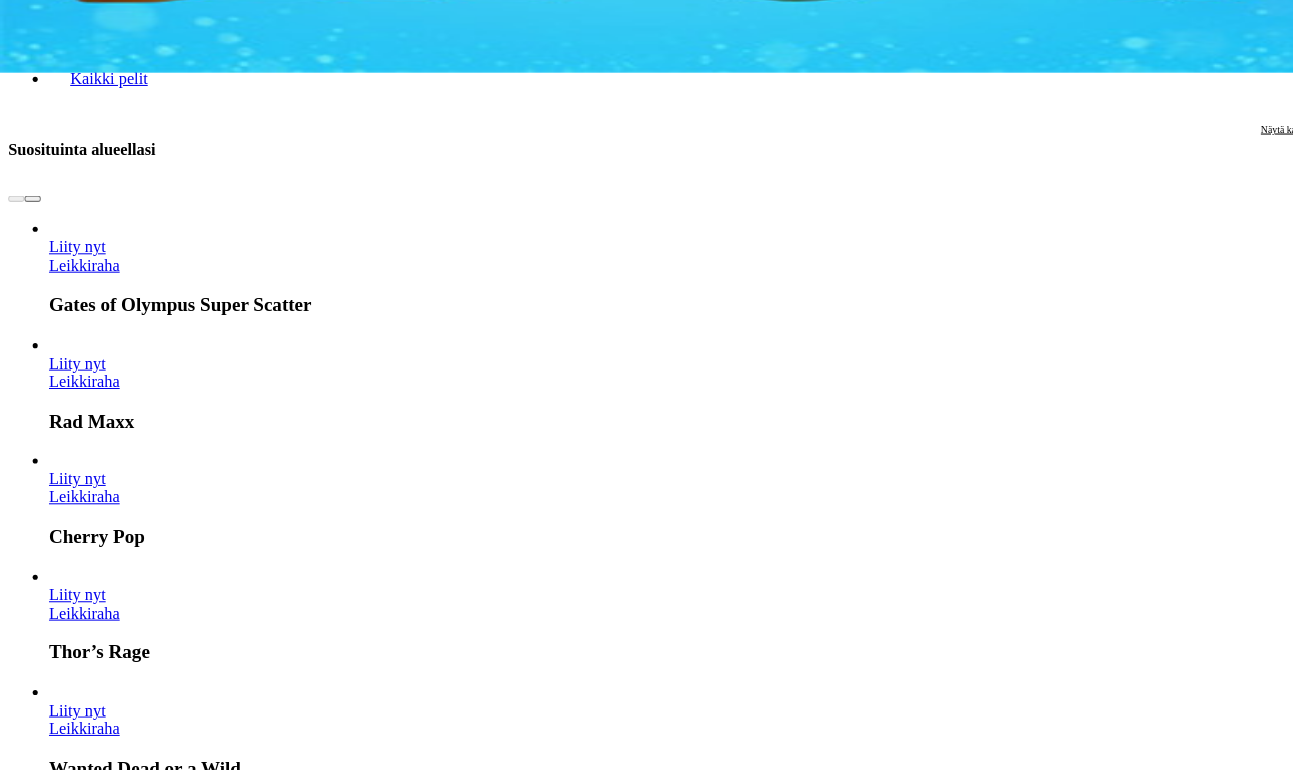 click on "Leikkiraha" at bounding box center [82, 14200] 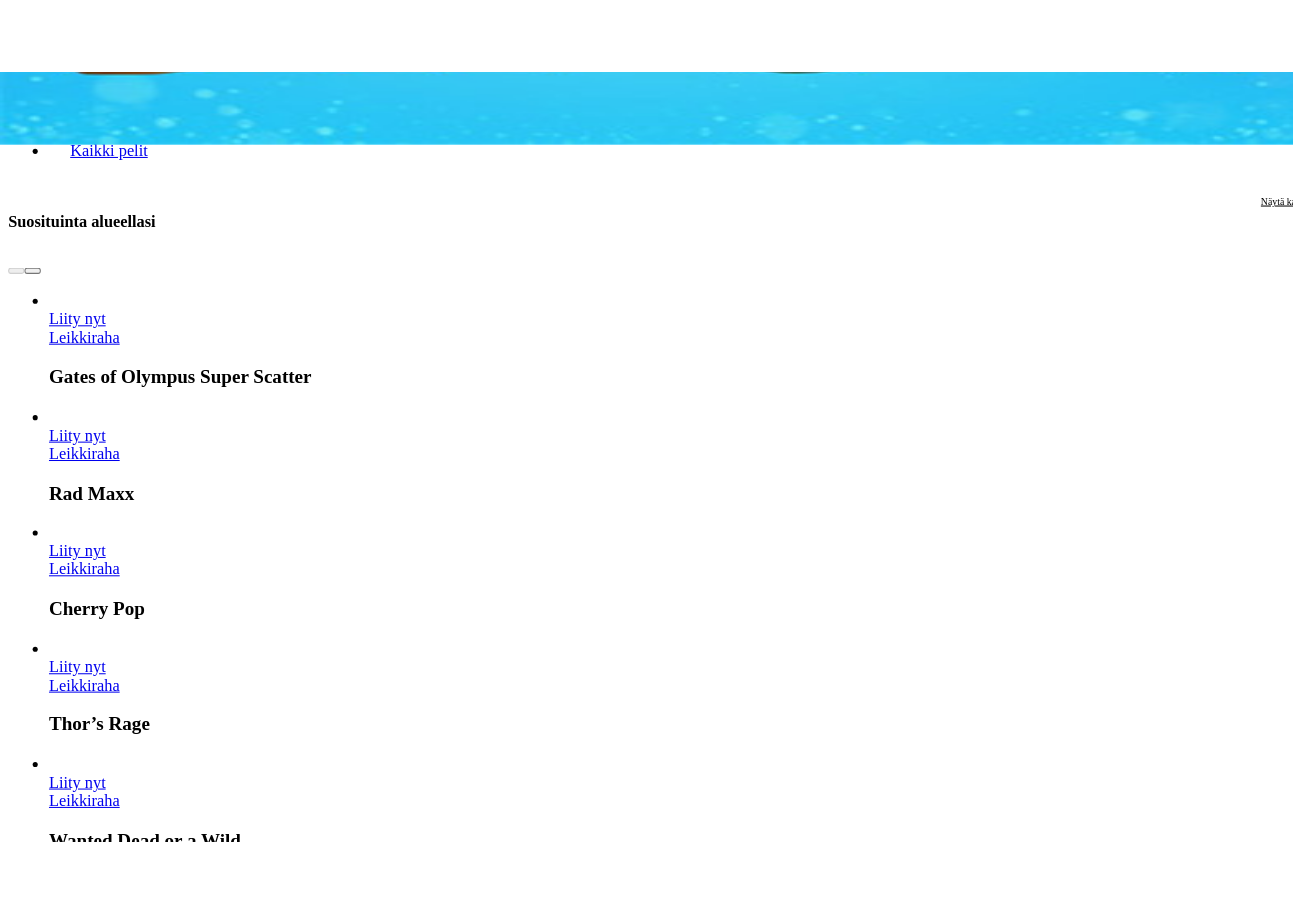 scroll, scrollTop: 0, scrollLeft: 0, axis: both 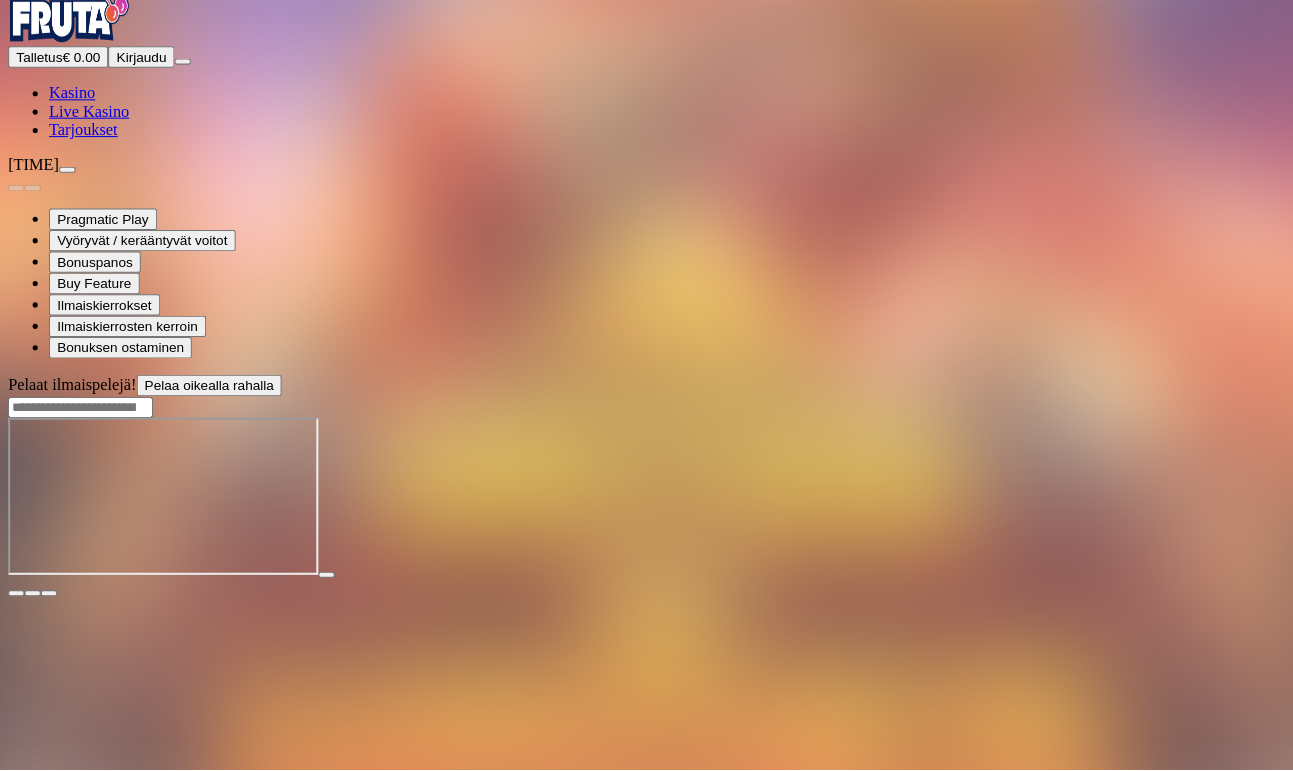 click at bounding box center (48, 598) 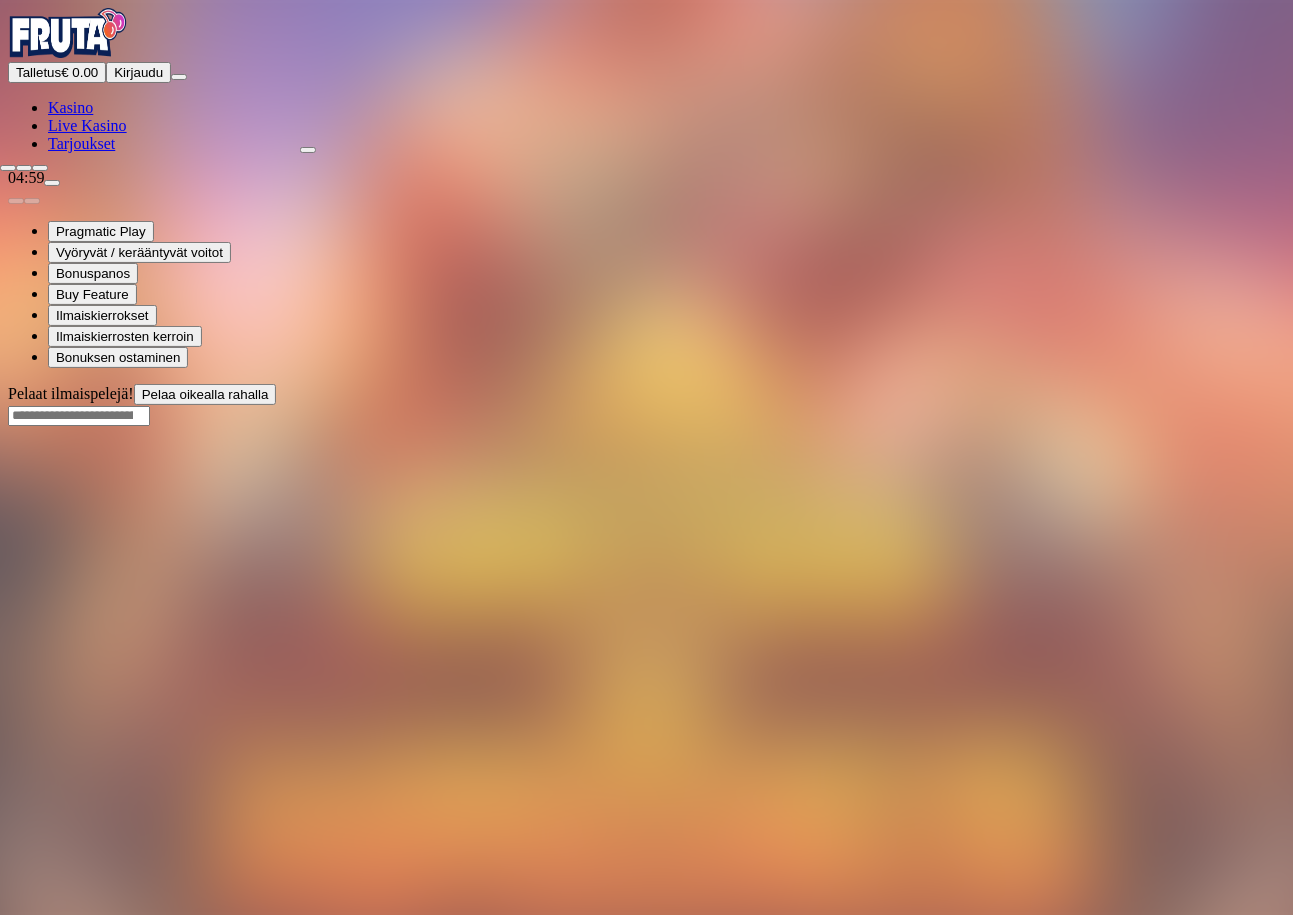 click at bounding box center [8, 168] 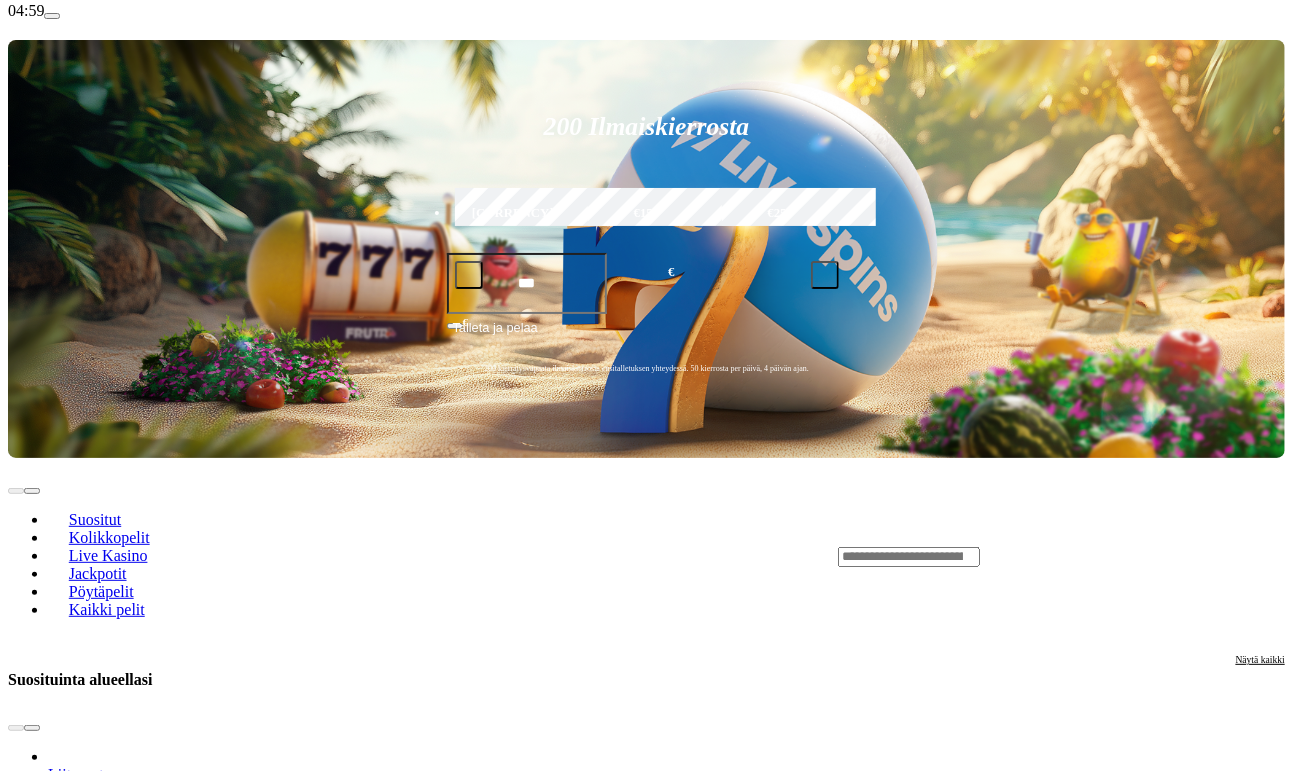 scroll, scrollTop: 169, scrollLeft: 0, axis: vertical 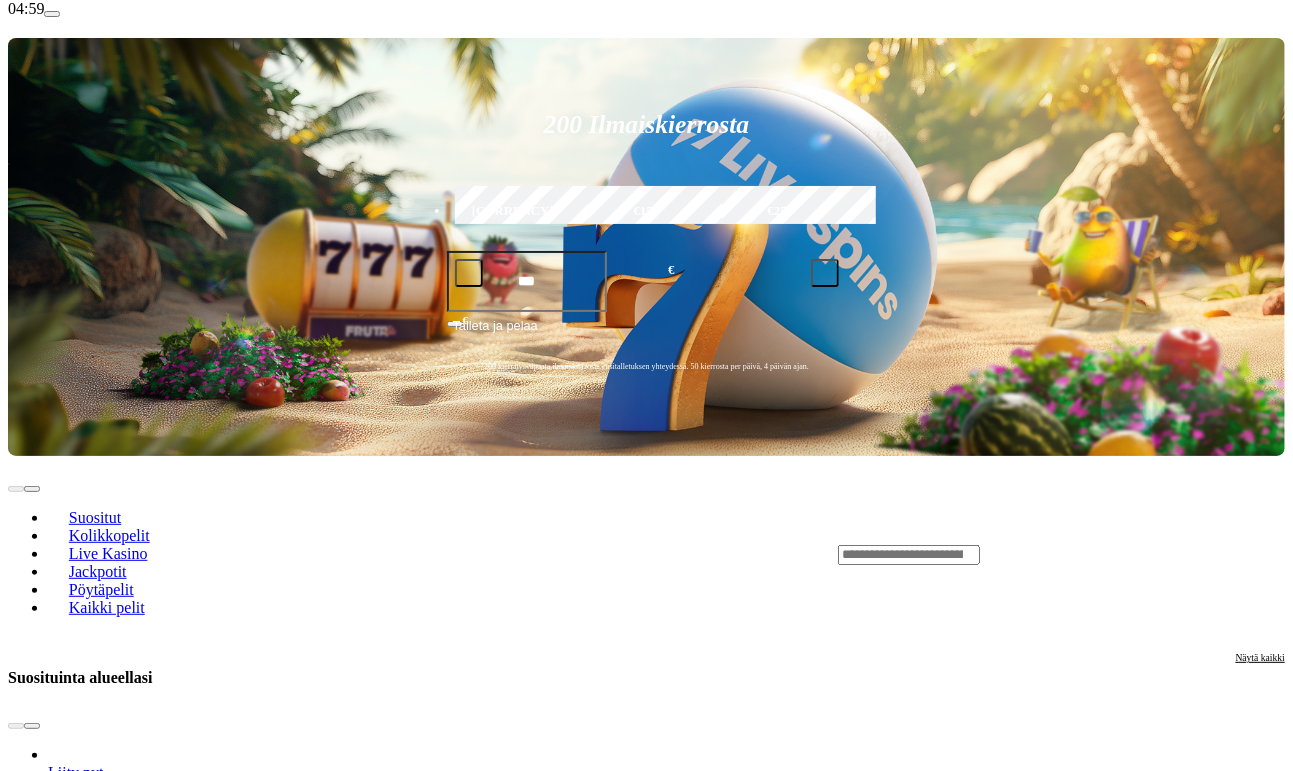 click at bounding box center (48, 1027) 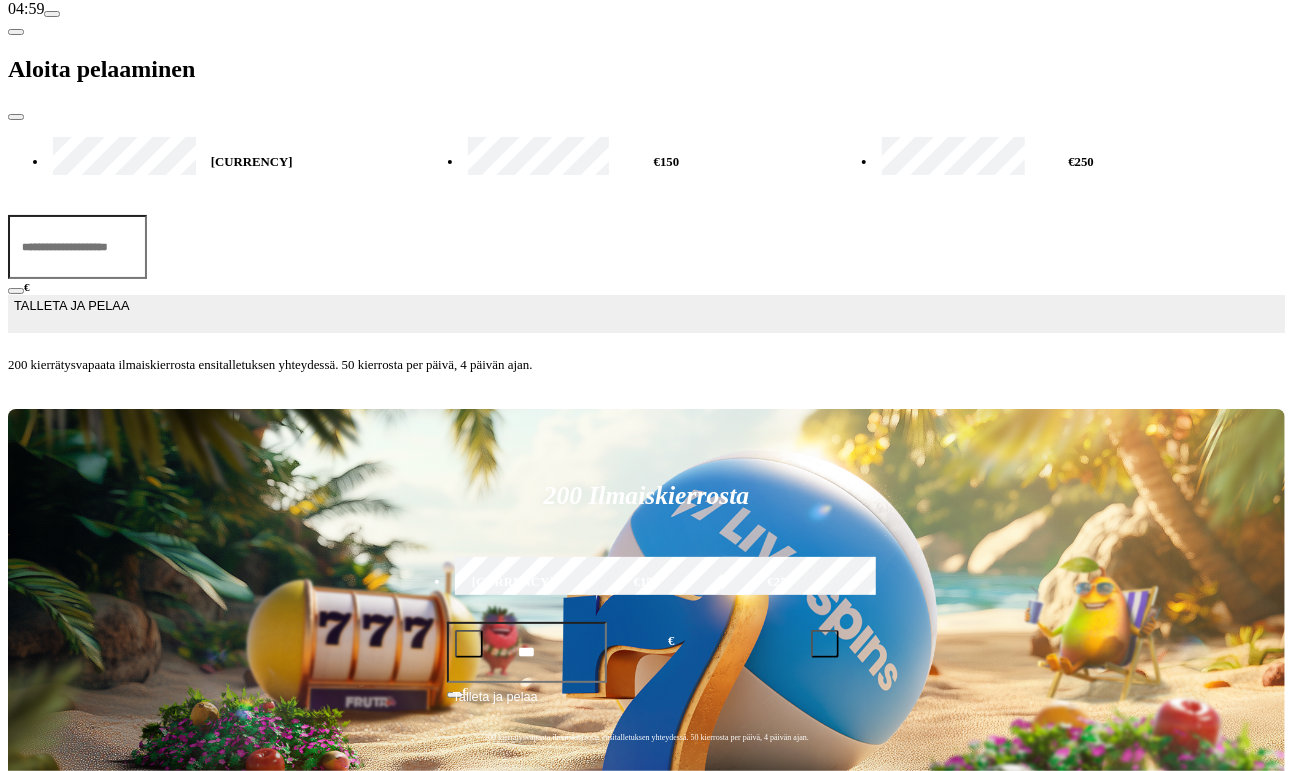 click at bounding box center (646, 389) 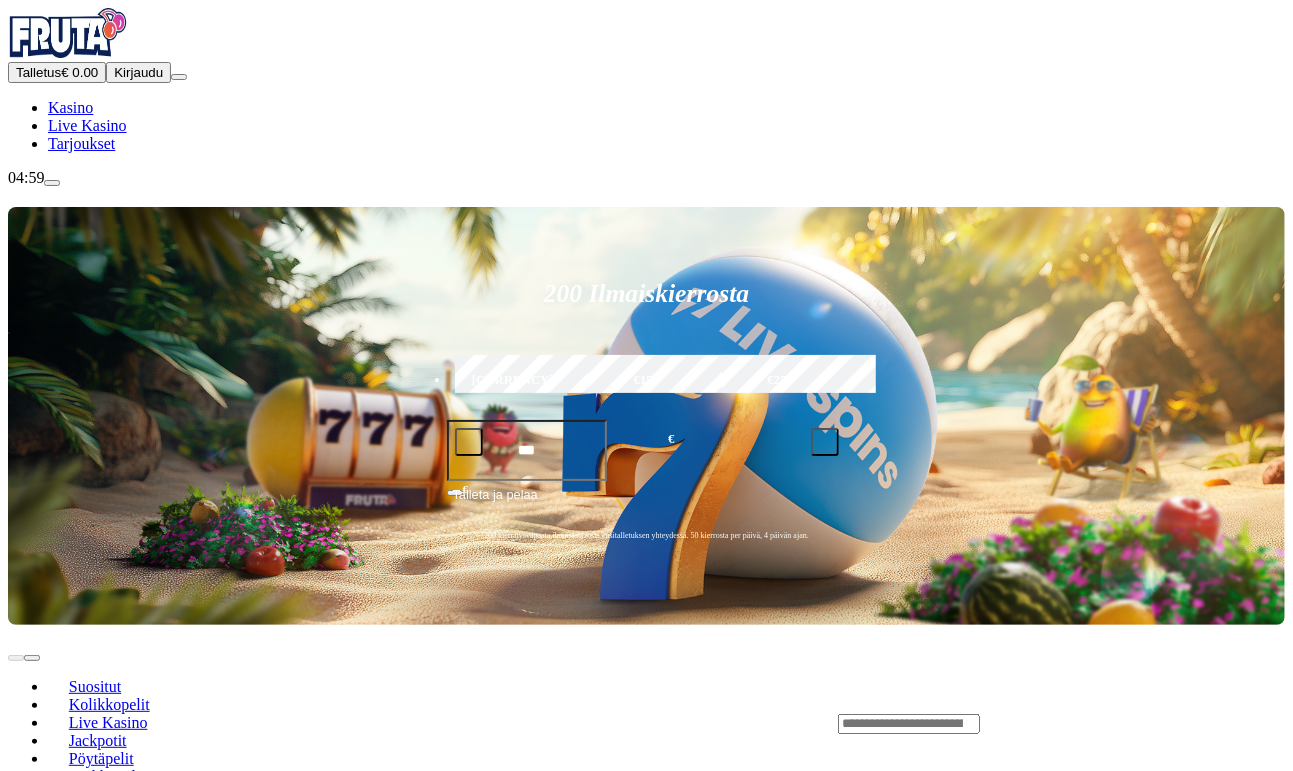 click at bounding box center [48, 1196] 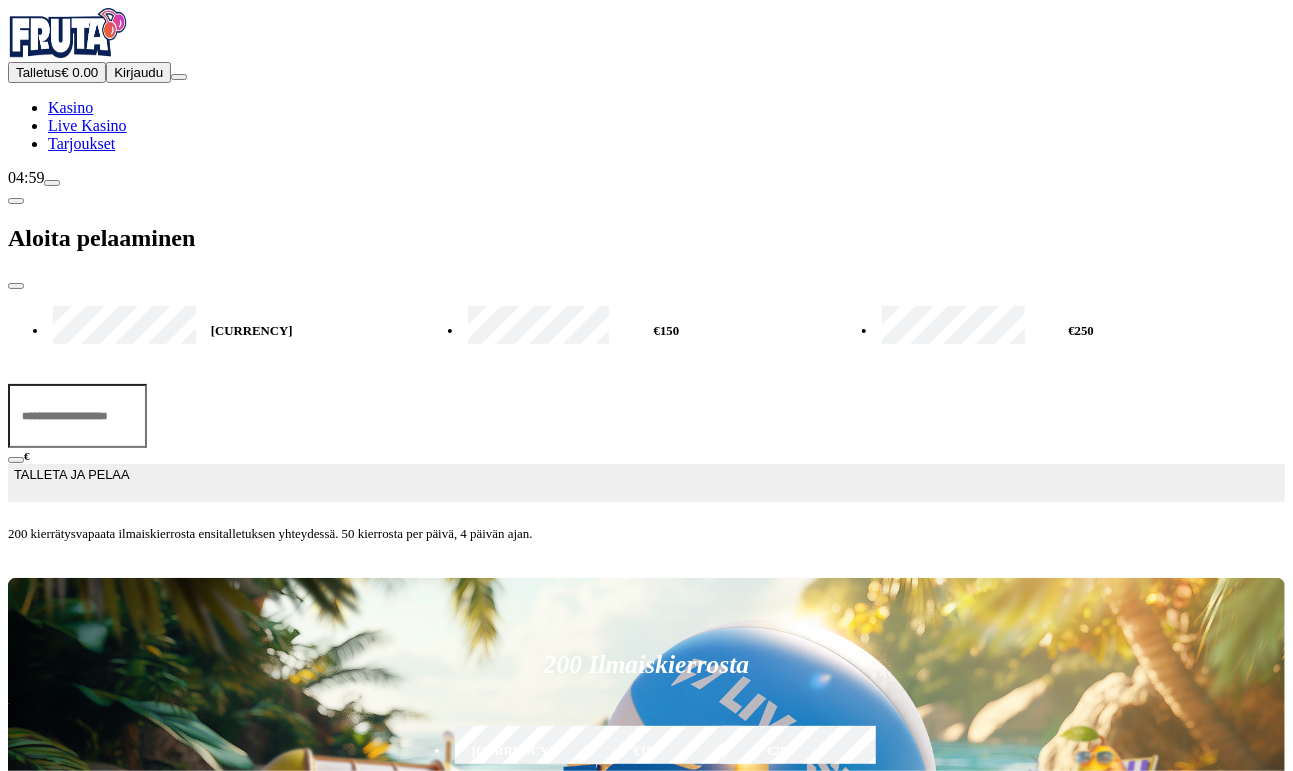 click at bounding box center [646, 558] 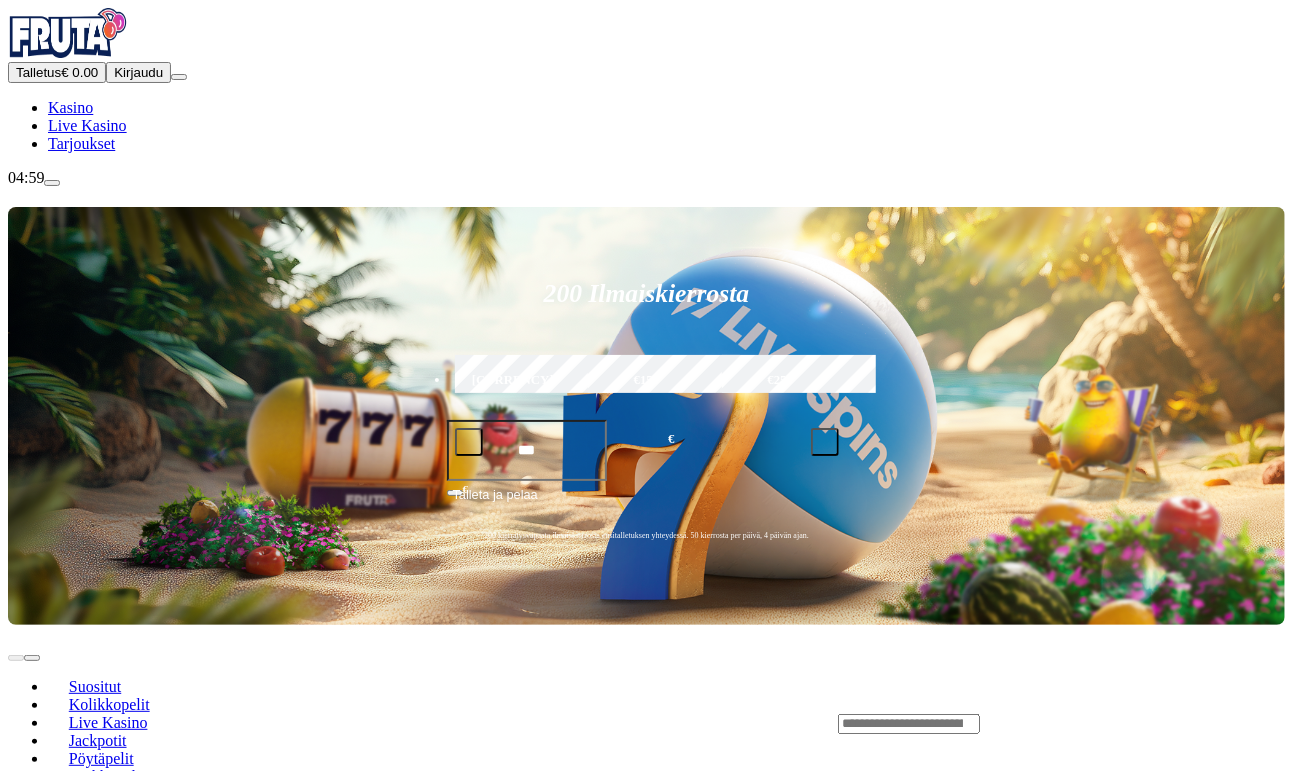click at bounding box center [48, 969] 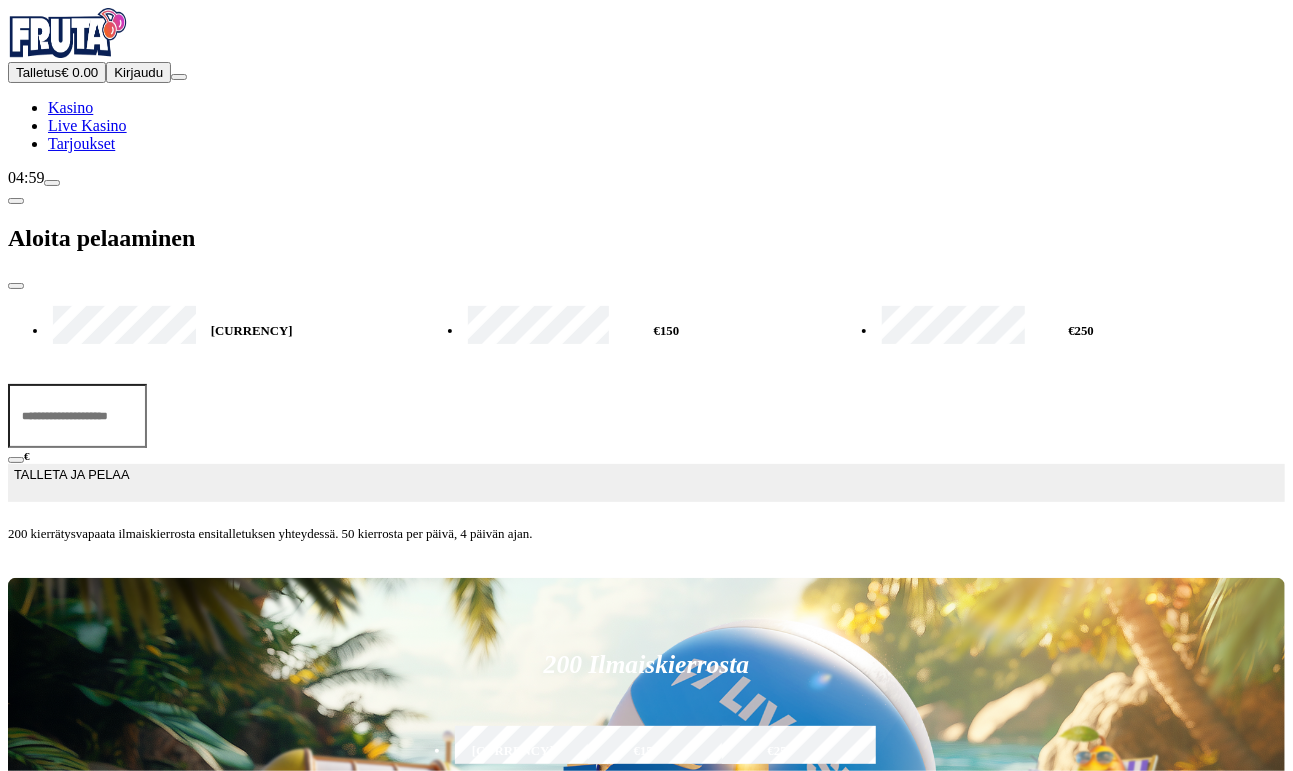 click at bounding box center (646, 558) 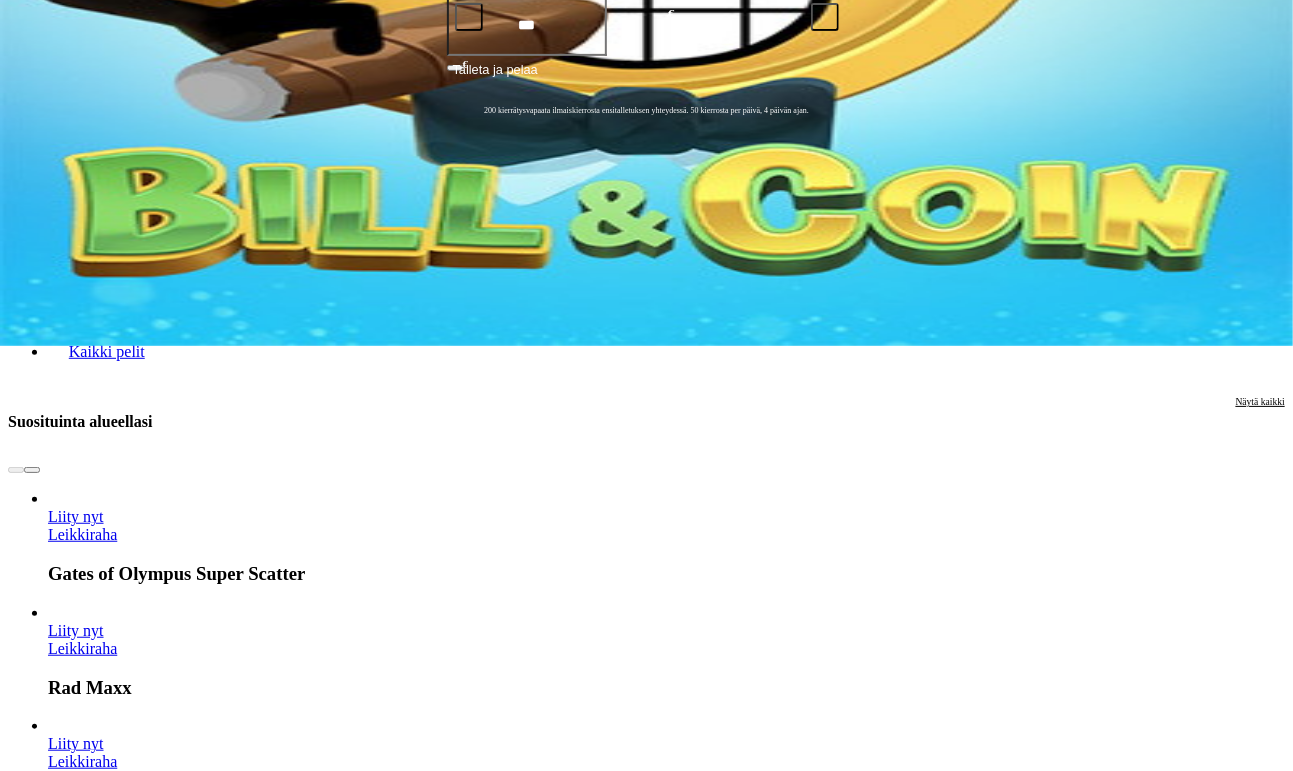 scroll, scrollTop: 423, scrollLeft: 0, axis: vertical 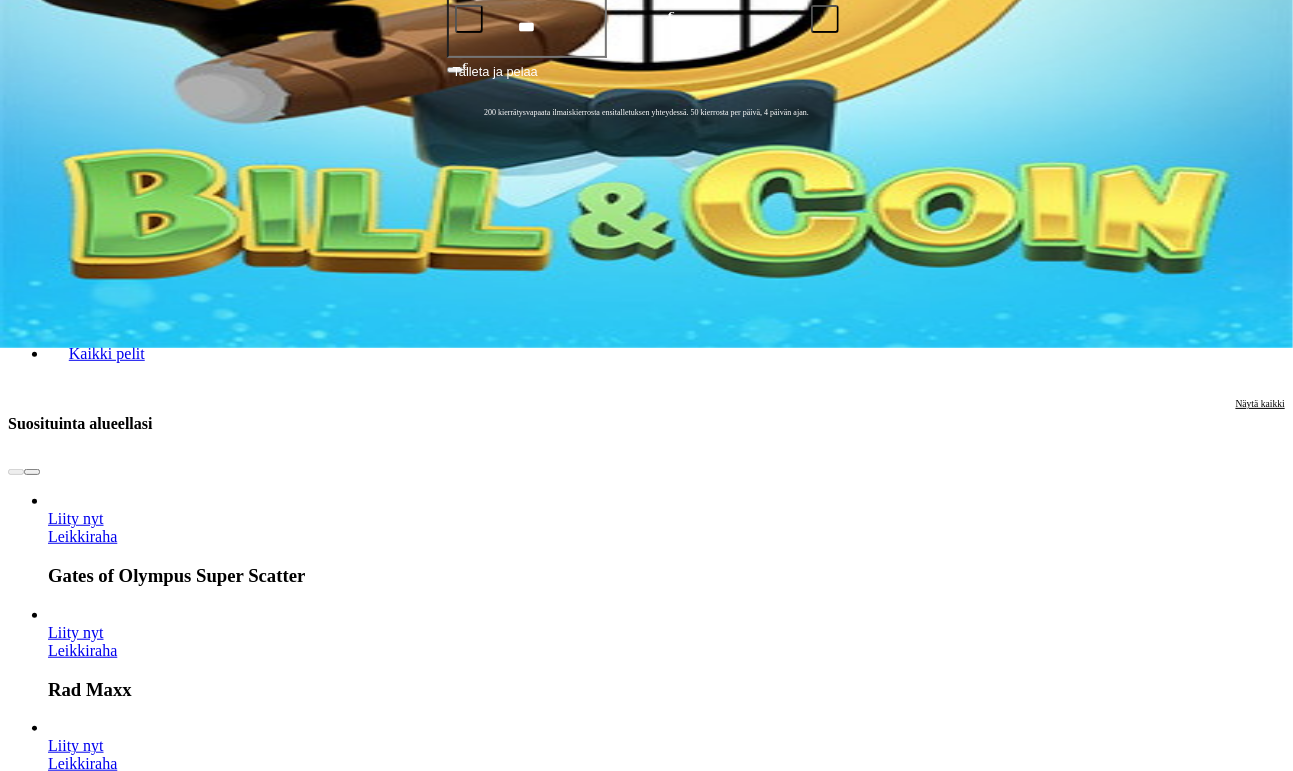 click at bounding box center [48, 1901] 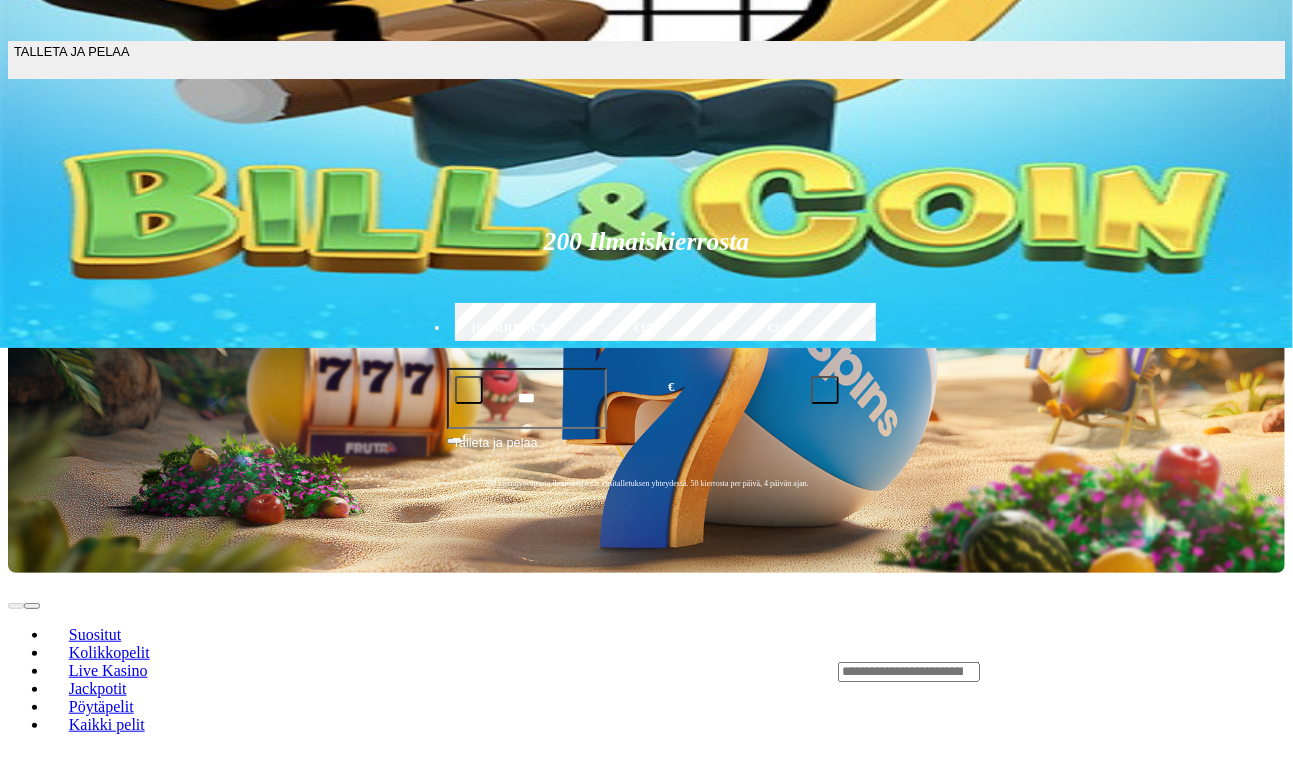 click at bounding box center (646, 135) 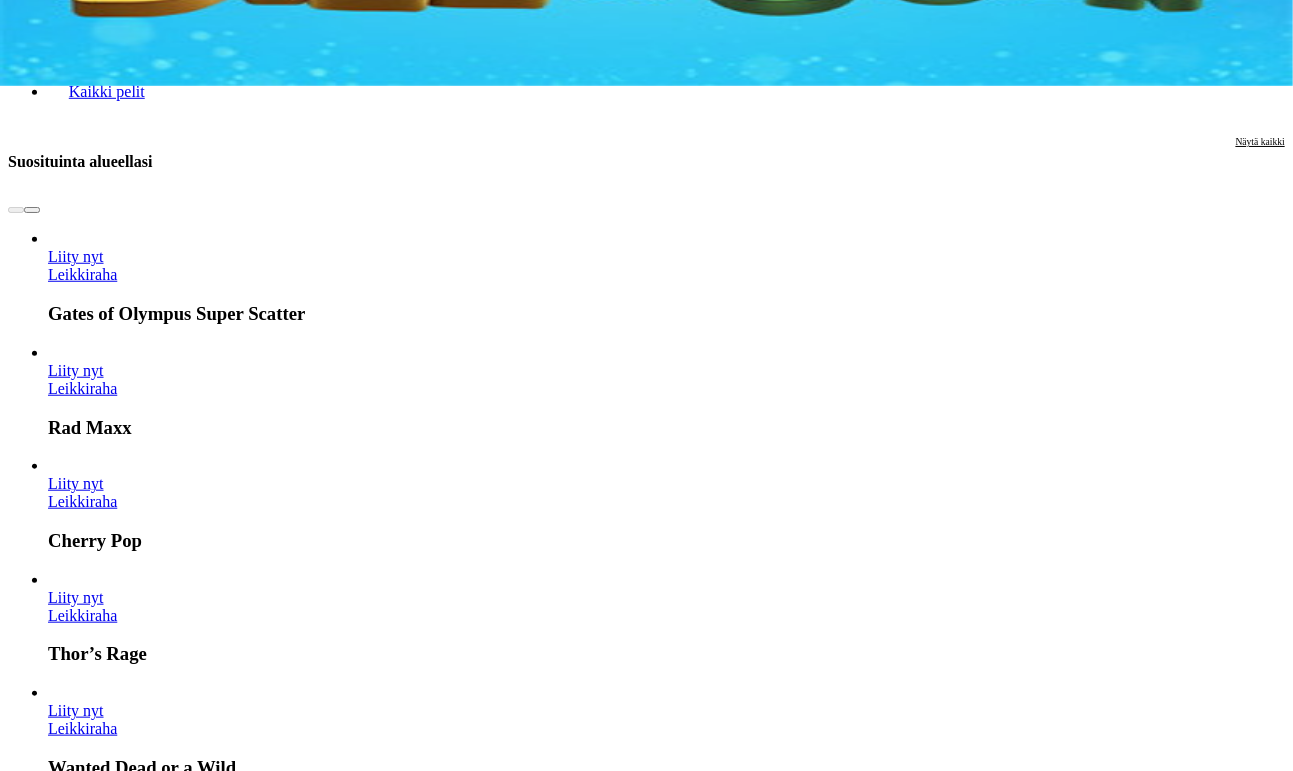 scroll, scrollTop: 695, scrollLeft: 0, axis: vertical 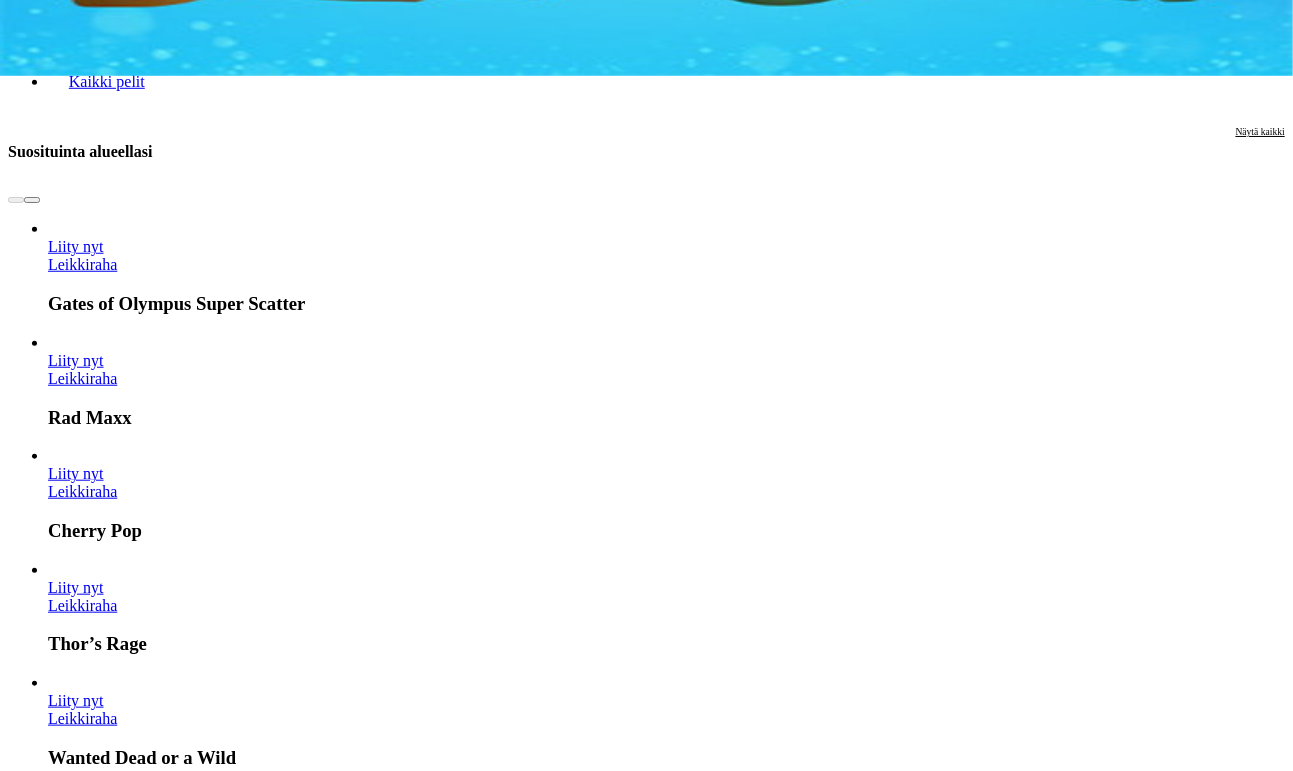 click at bounding box center [48, 14311] 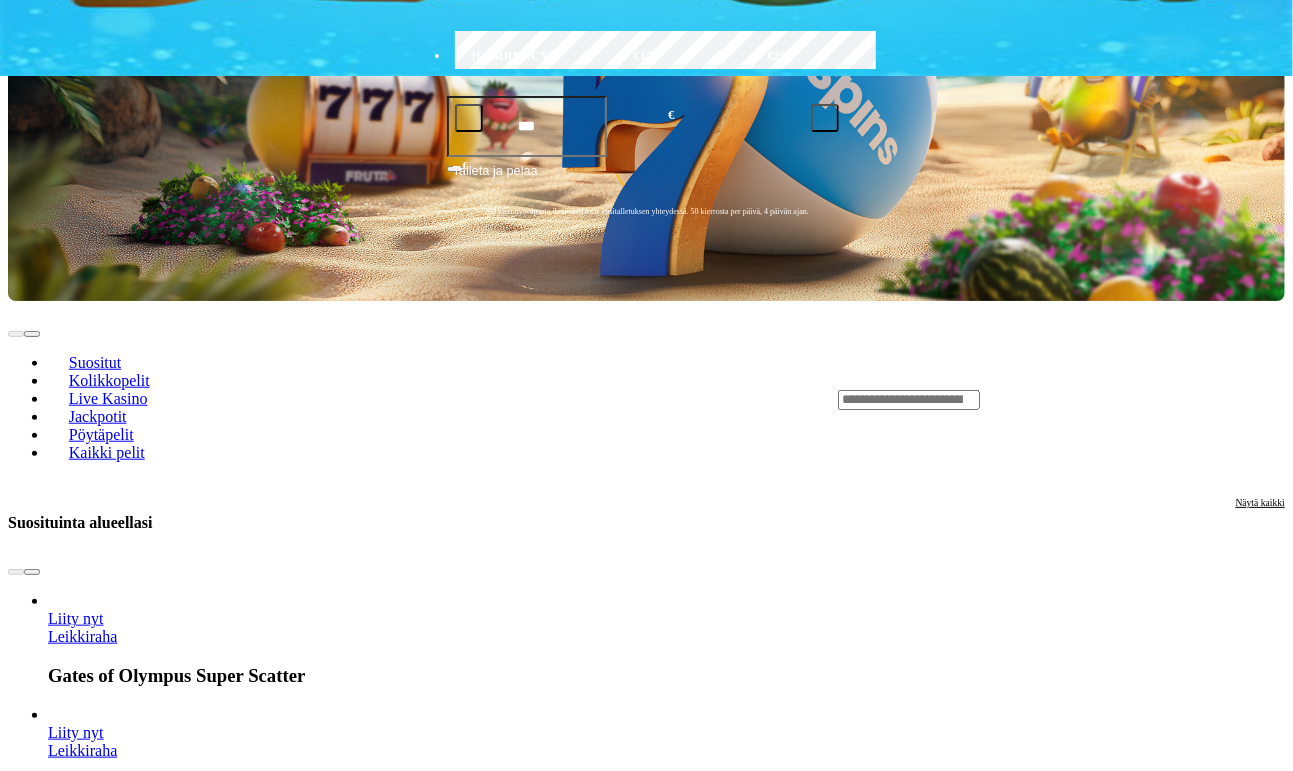 click at bounding box center (646, -137) 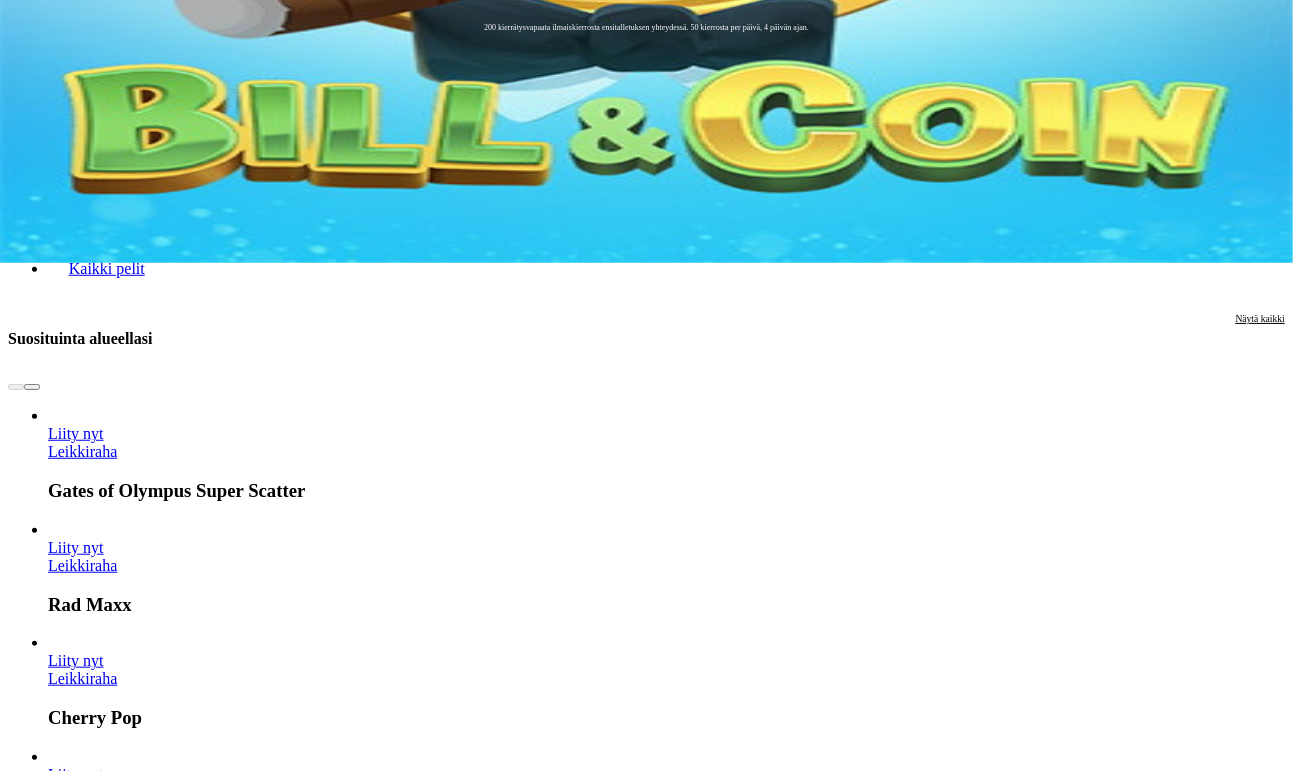 scroll, scrollTop: 516, scrollLeft: 0, axis: vertical 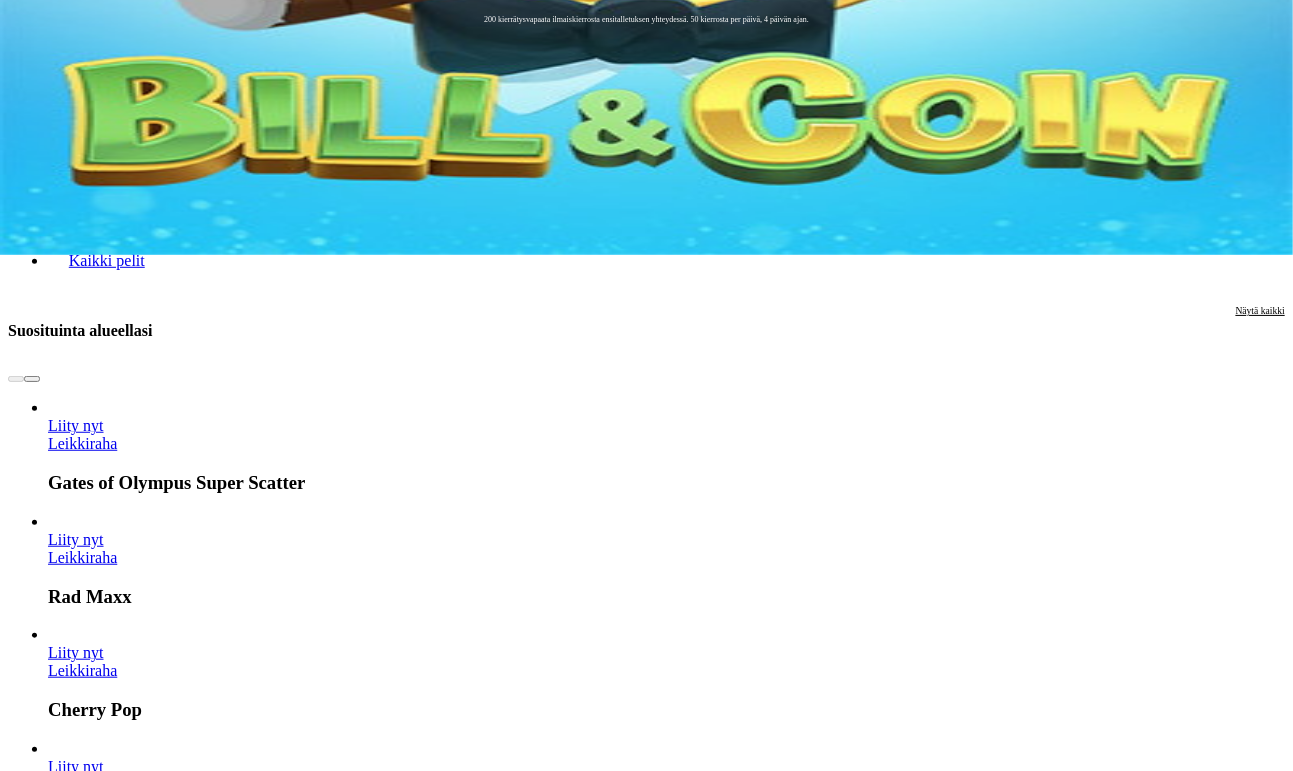 click at bounding box center (48, 14377) 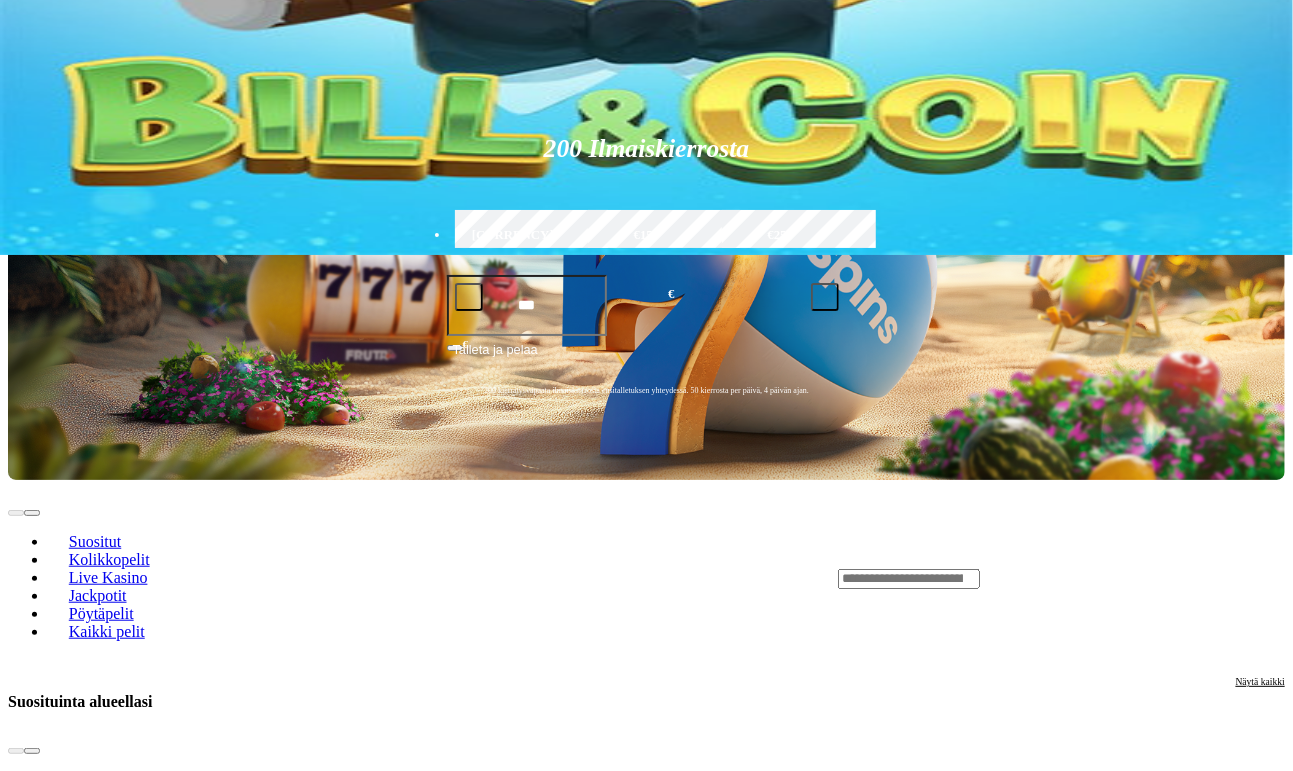 click at bounding box center [646, 42] 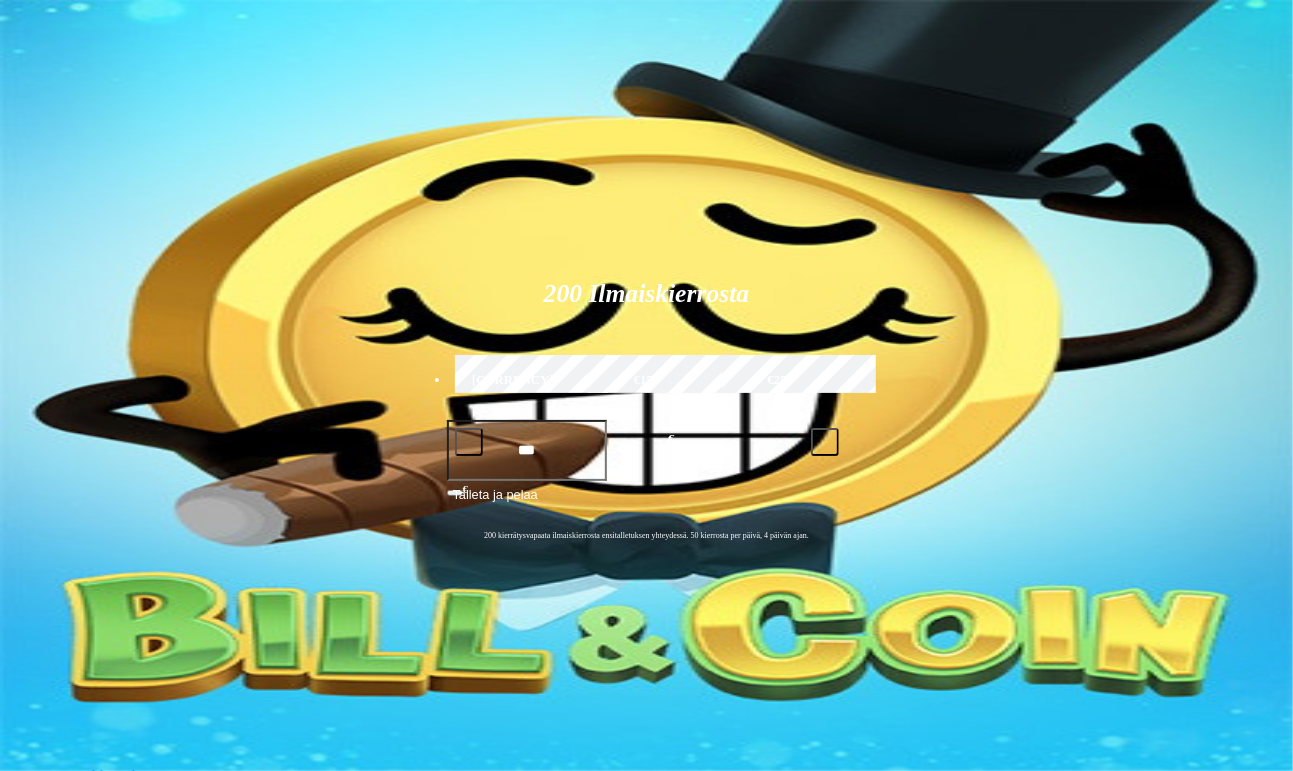 click at bounding box center [48, 2324] 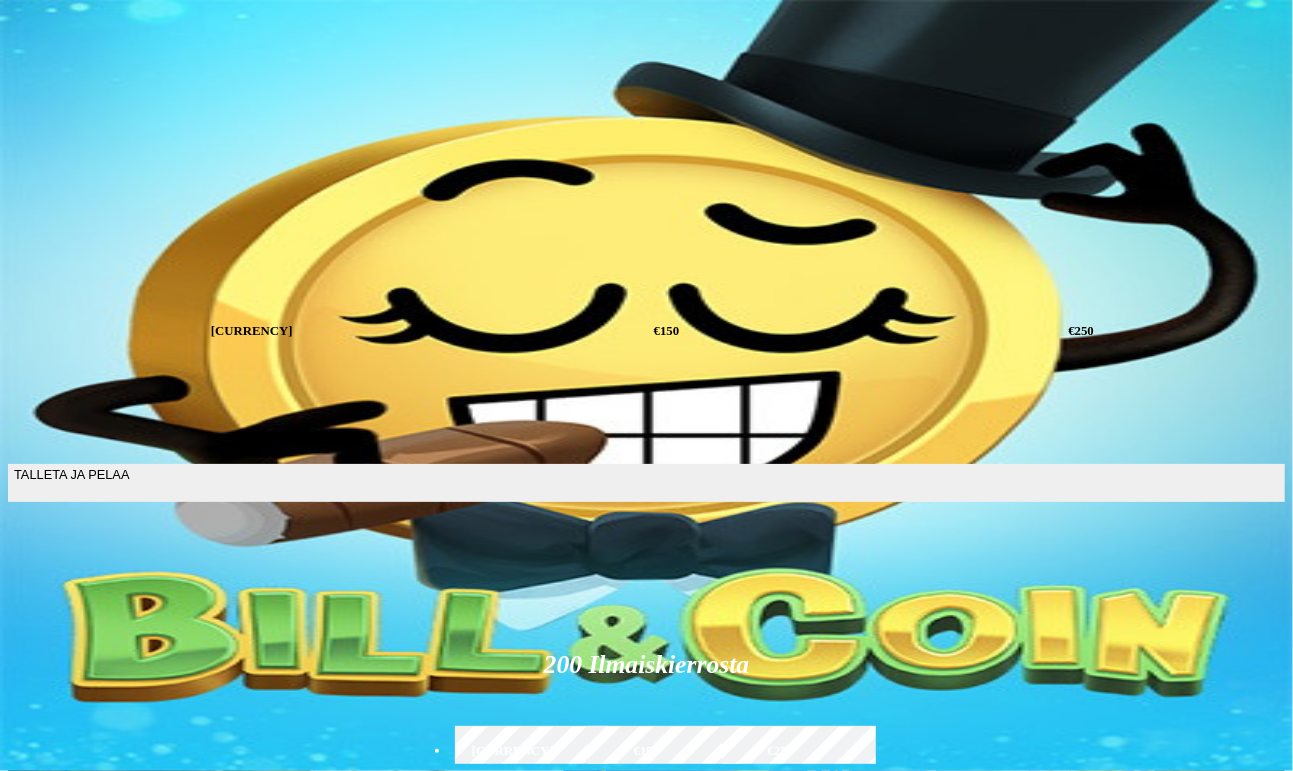 click at bounding box center [646, 558] 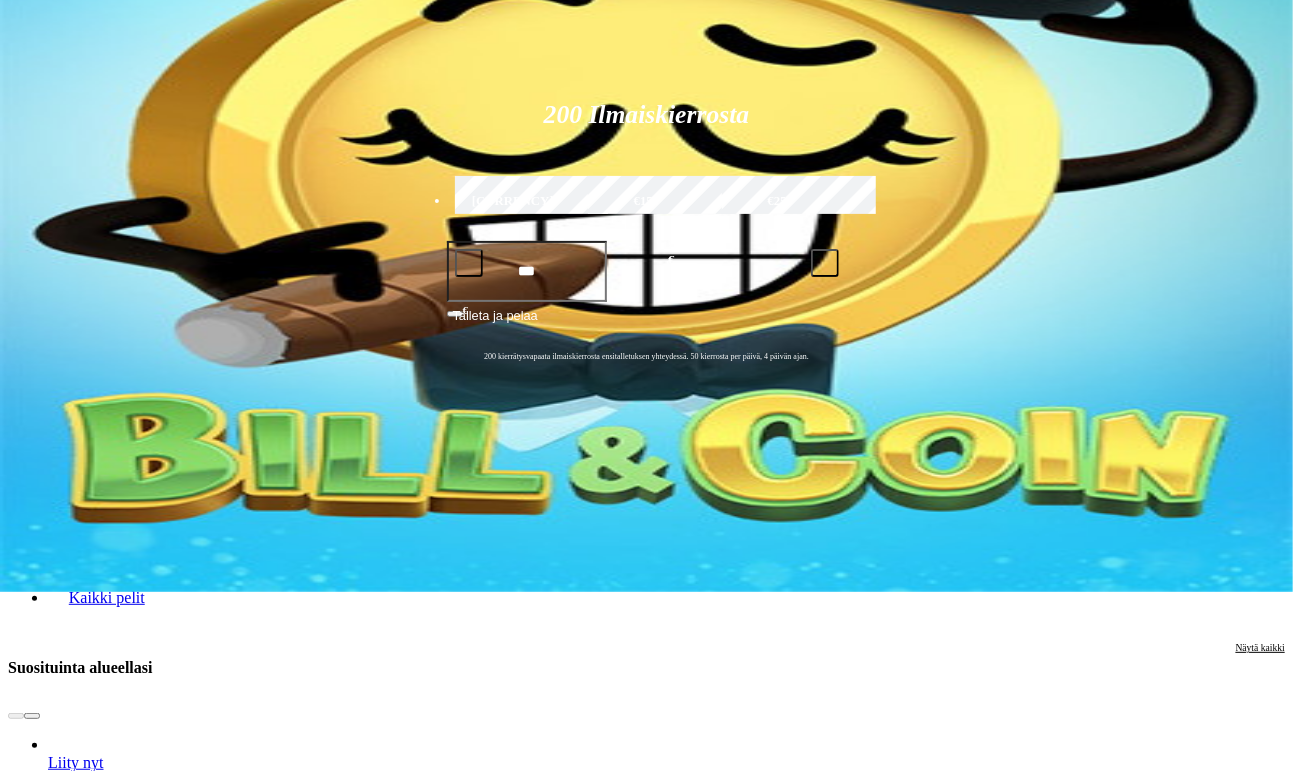 scroll, scrollTop: 270, scrollLeft: 0, axis: vertical 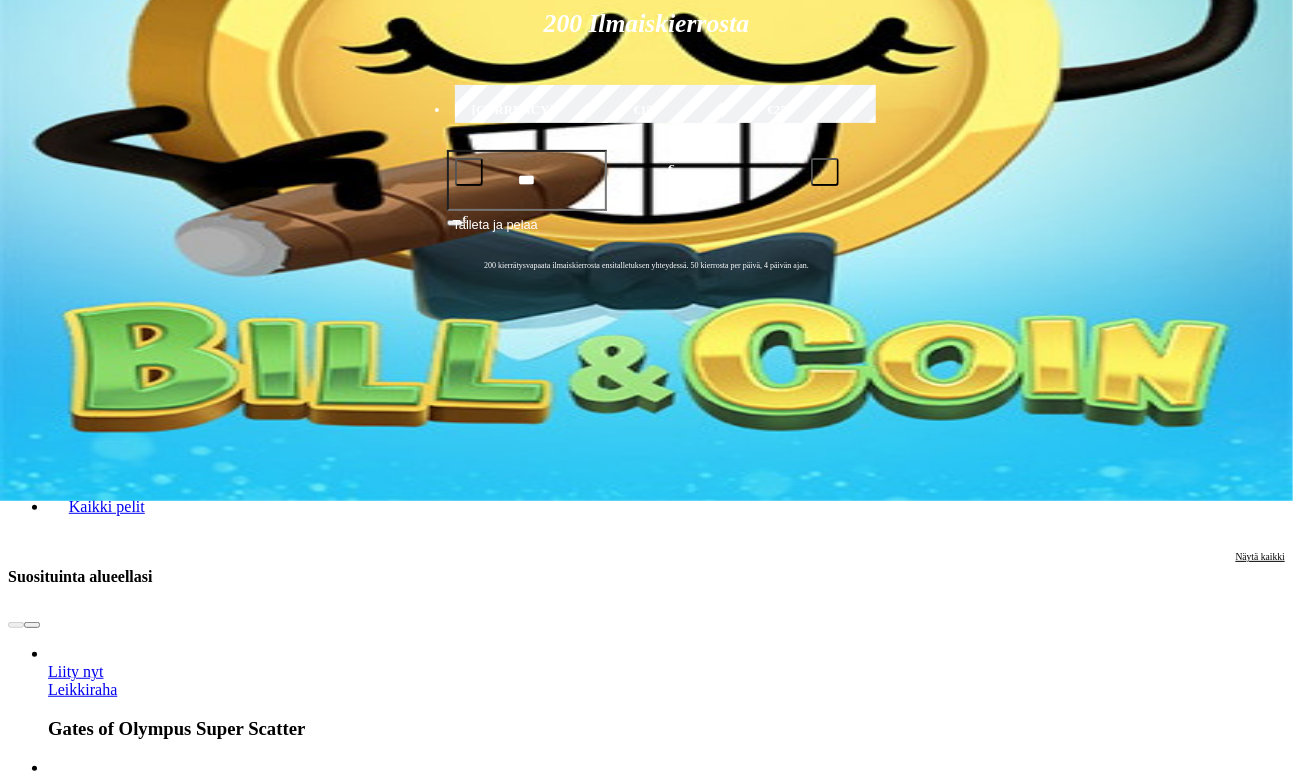 click on "Cash Spree Dragon" at bounding box center [729, 2084] 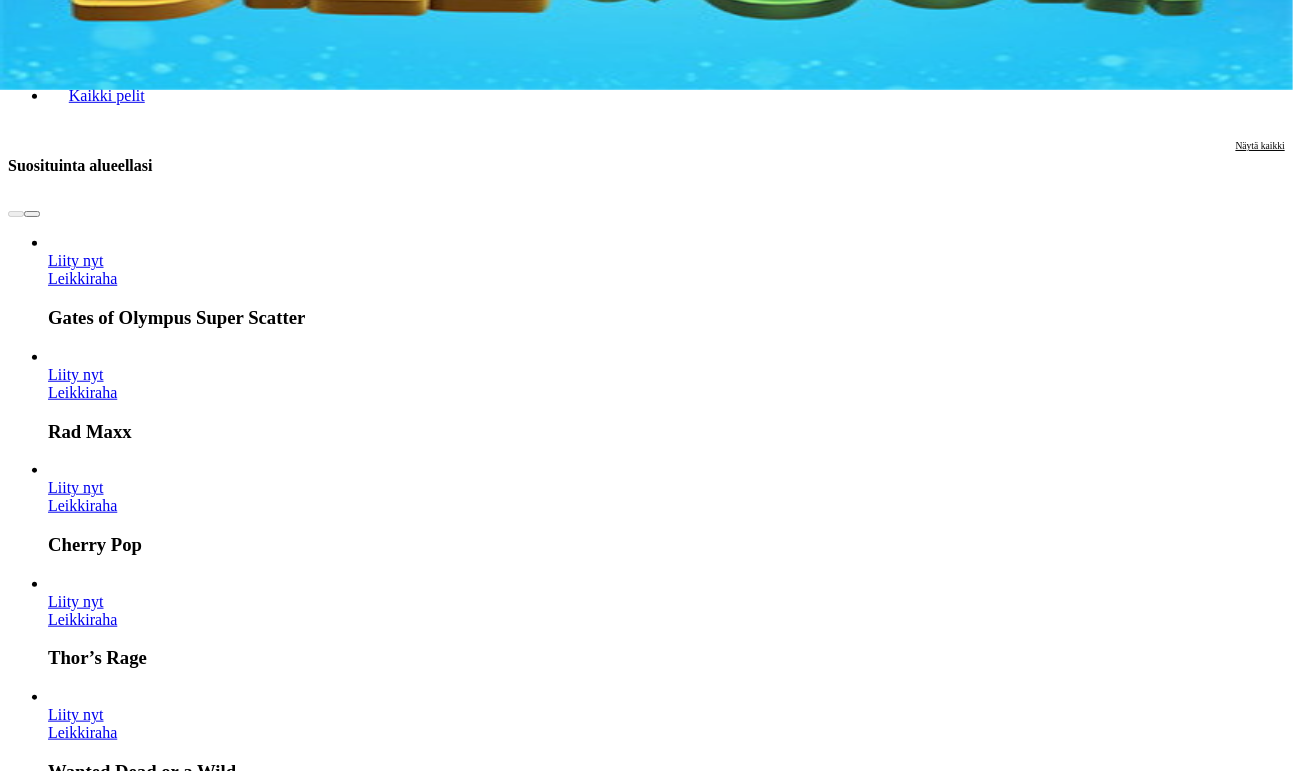 scroll, scrollTop: 695, scrollLeft: 0, axis: vertical 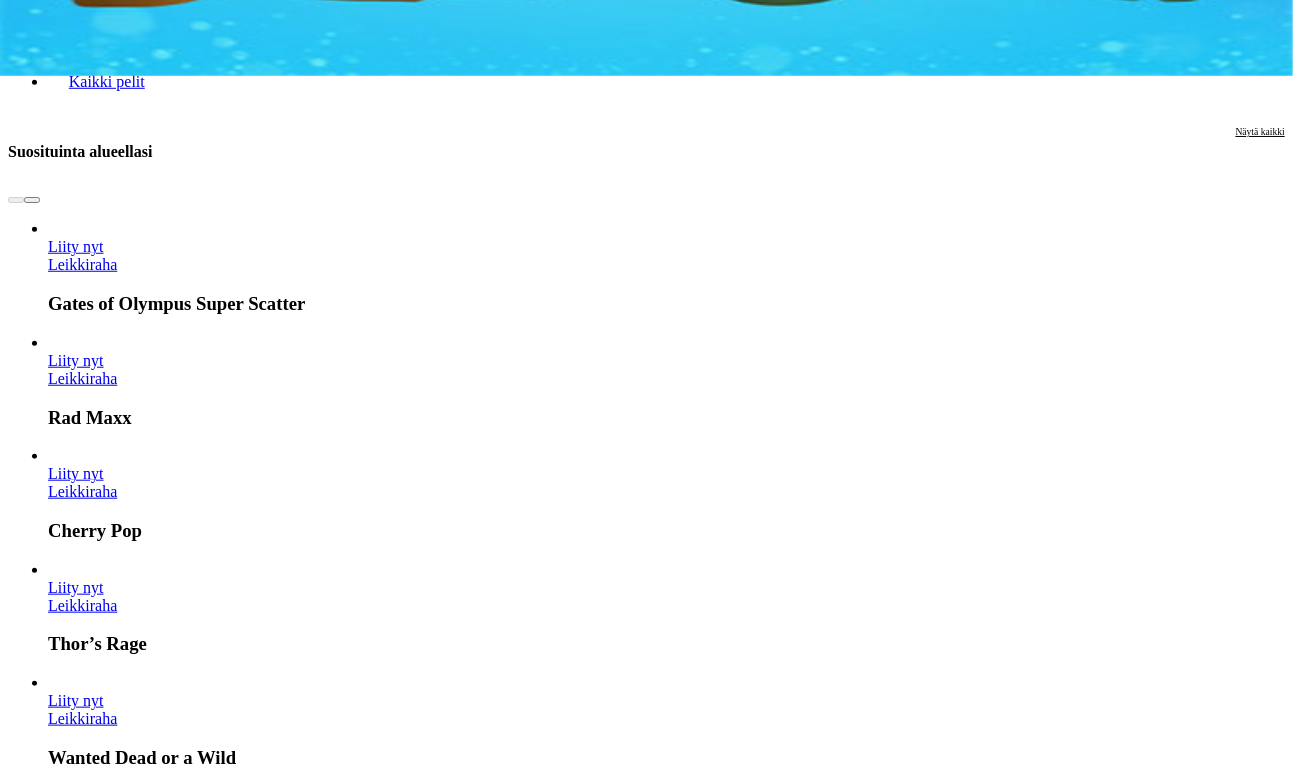 click on "Gates of Hades" at bounding box center (730, 14227) 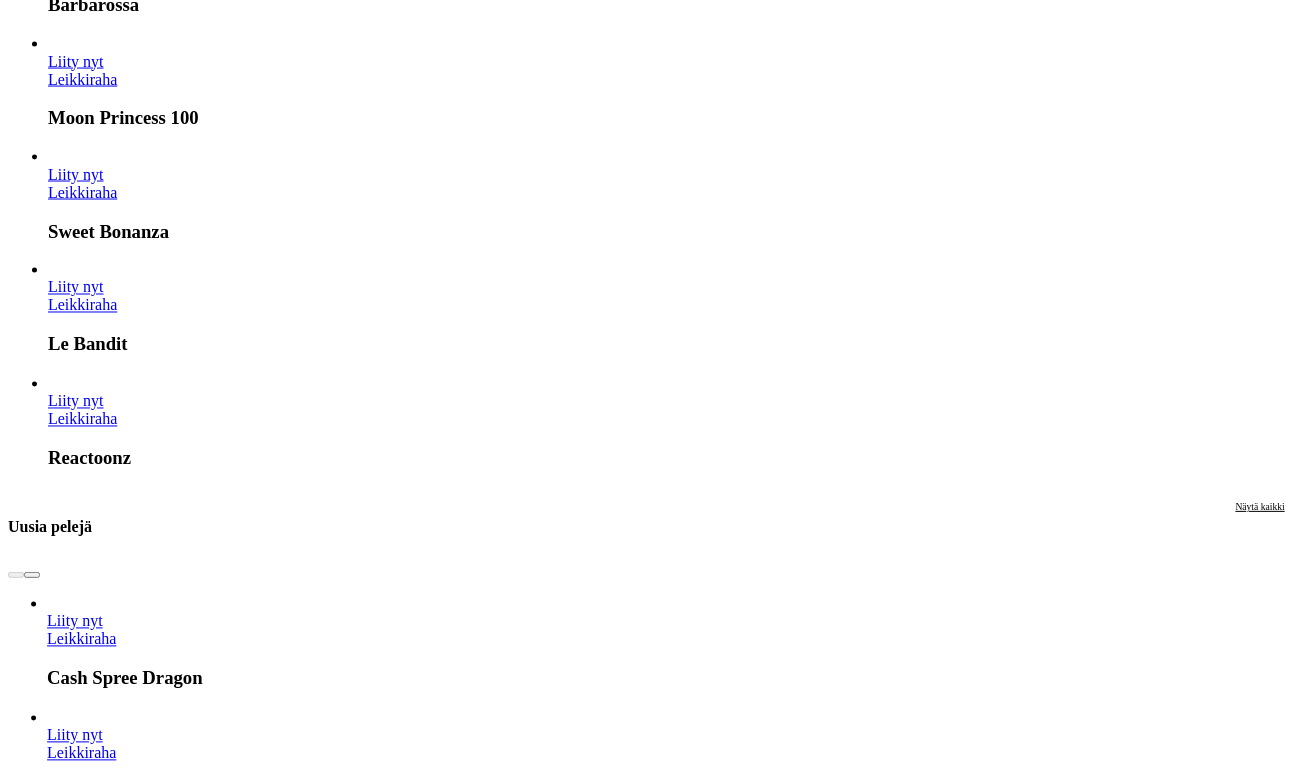 scroll, scrollTop: 1689, scrollLeft: 0, axis: vertical 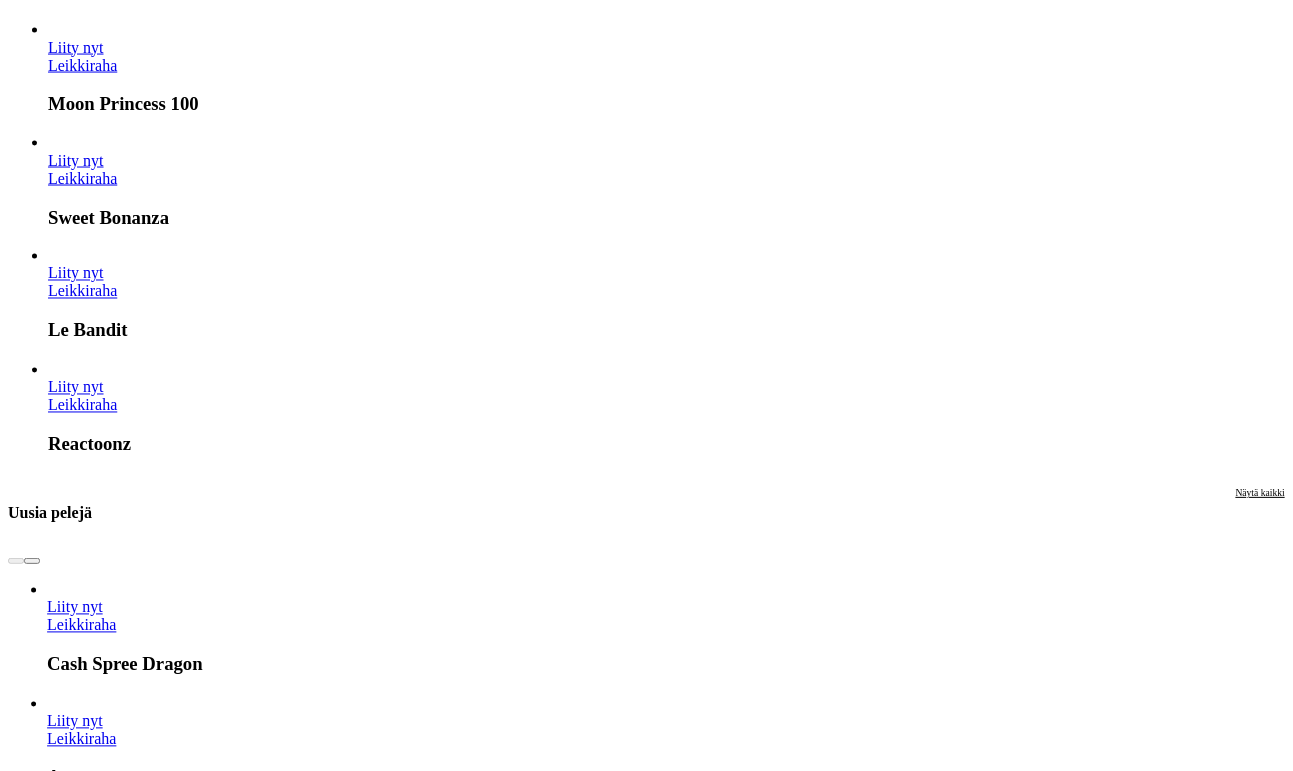 click on "Leikkiraha" at bounding box center (-693, 15859) 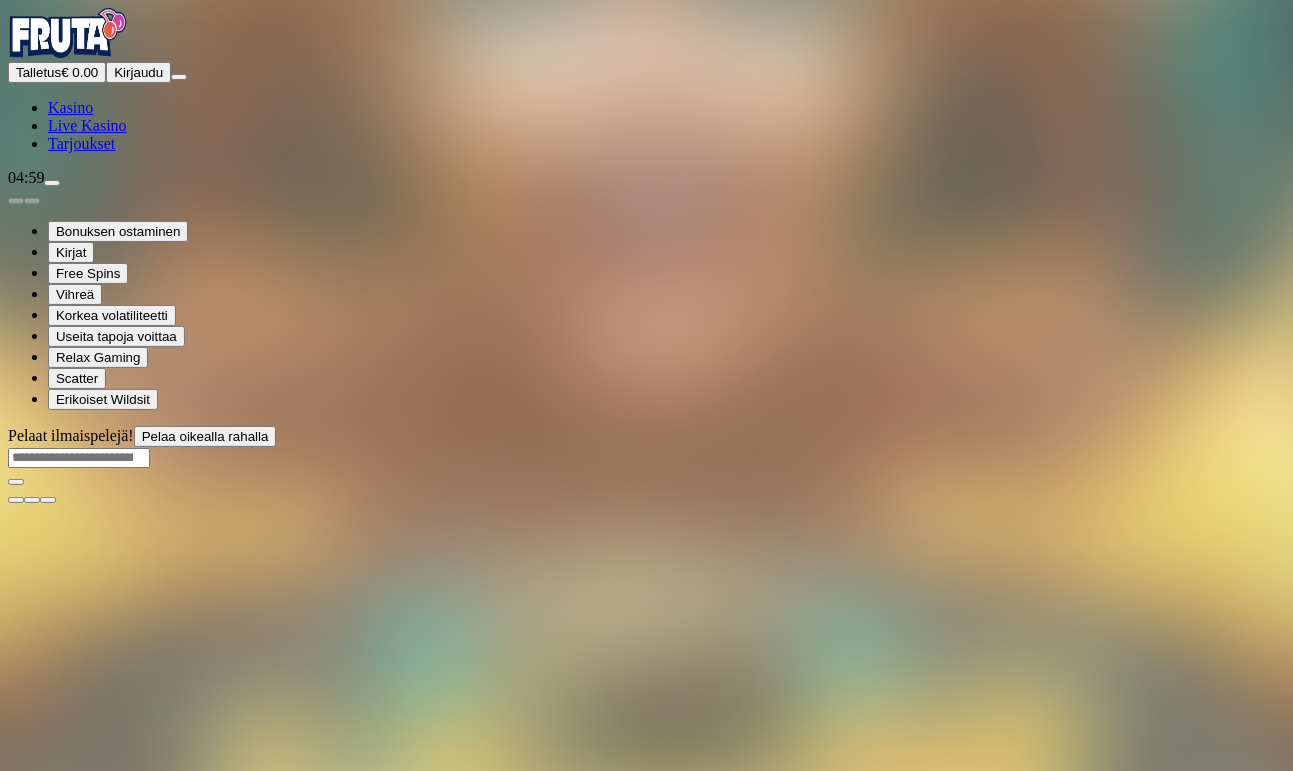 scroll, scrollTop: 0, scrollLeft: 0, axis: both 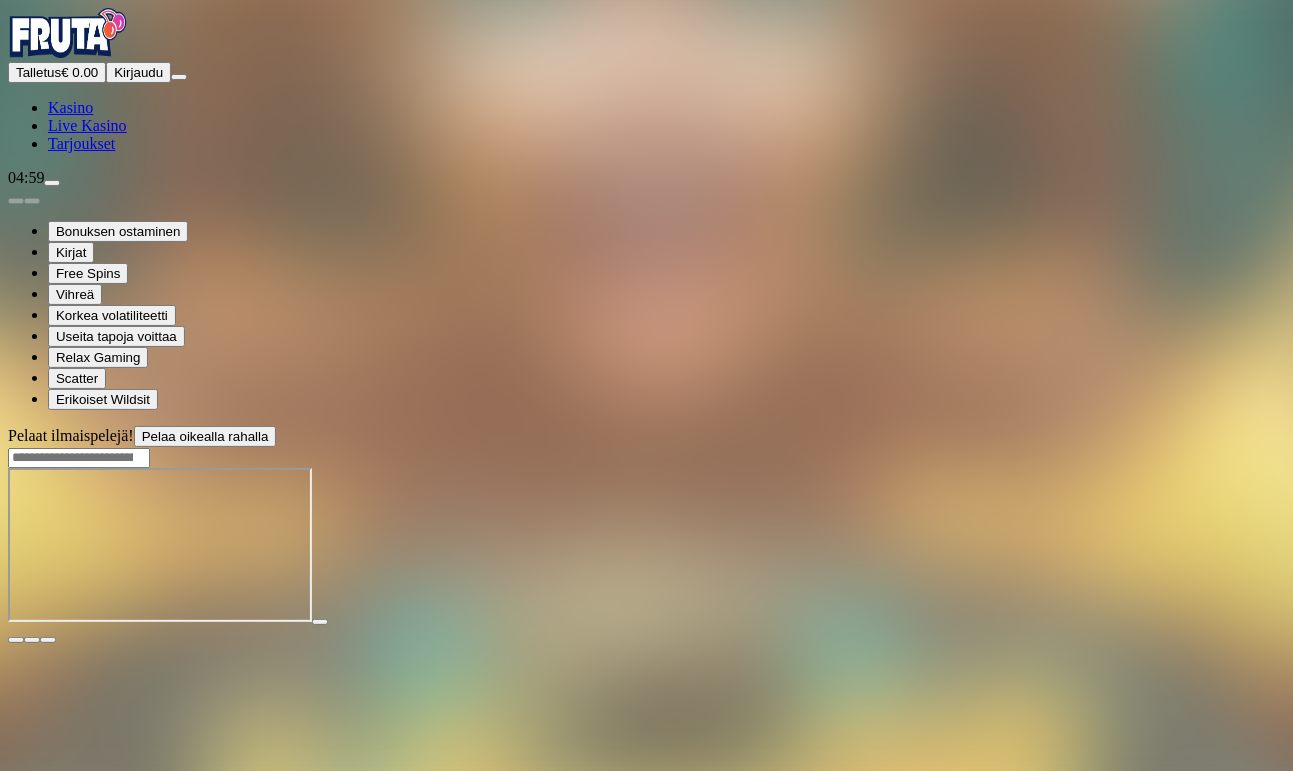 click at bounding box center (48, 640) 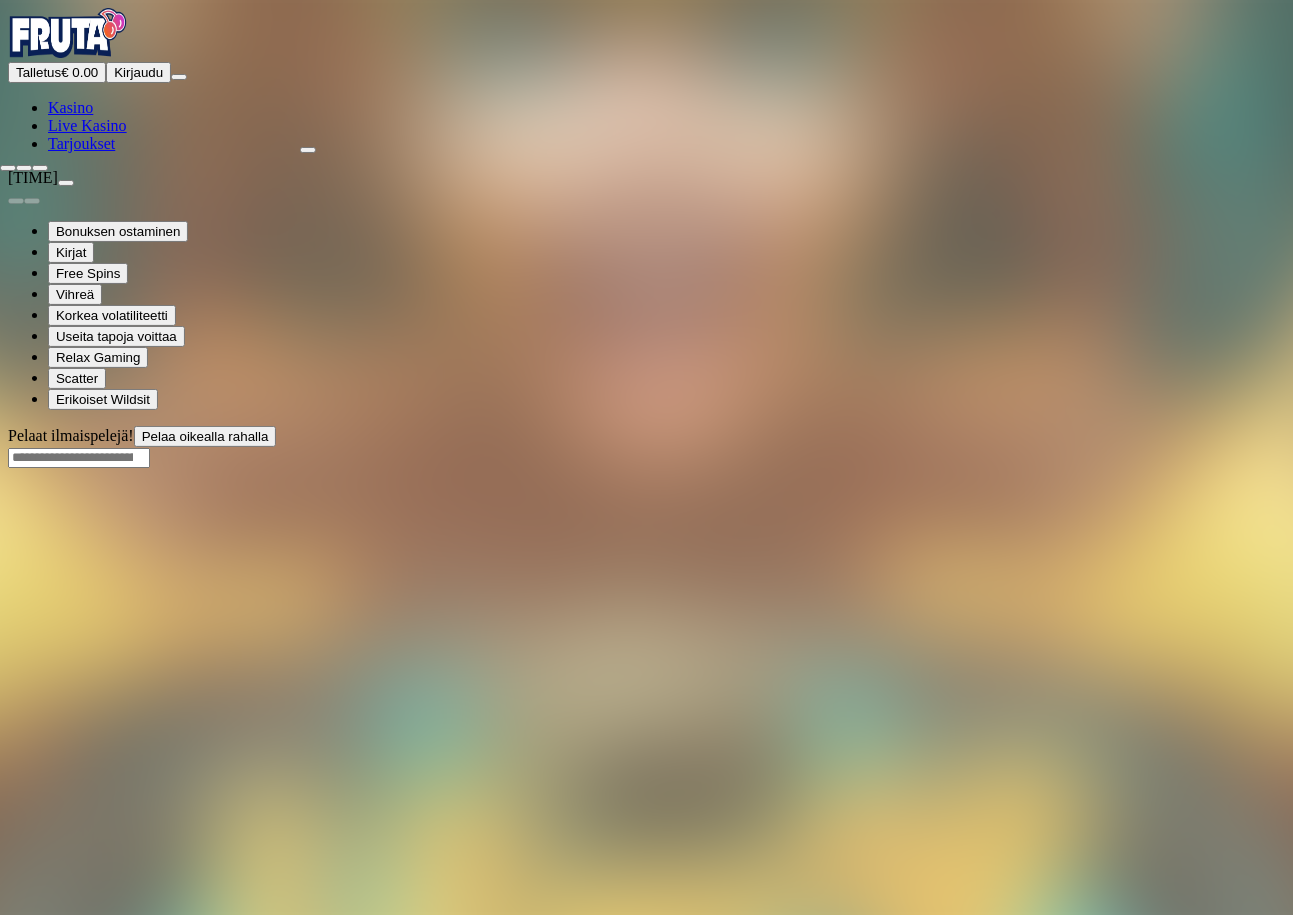 click at bounding box center [8, 168] 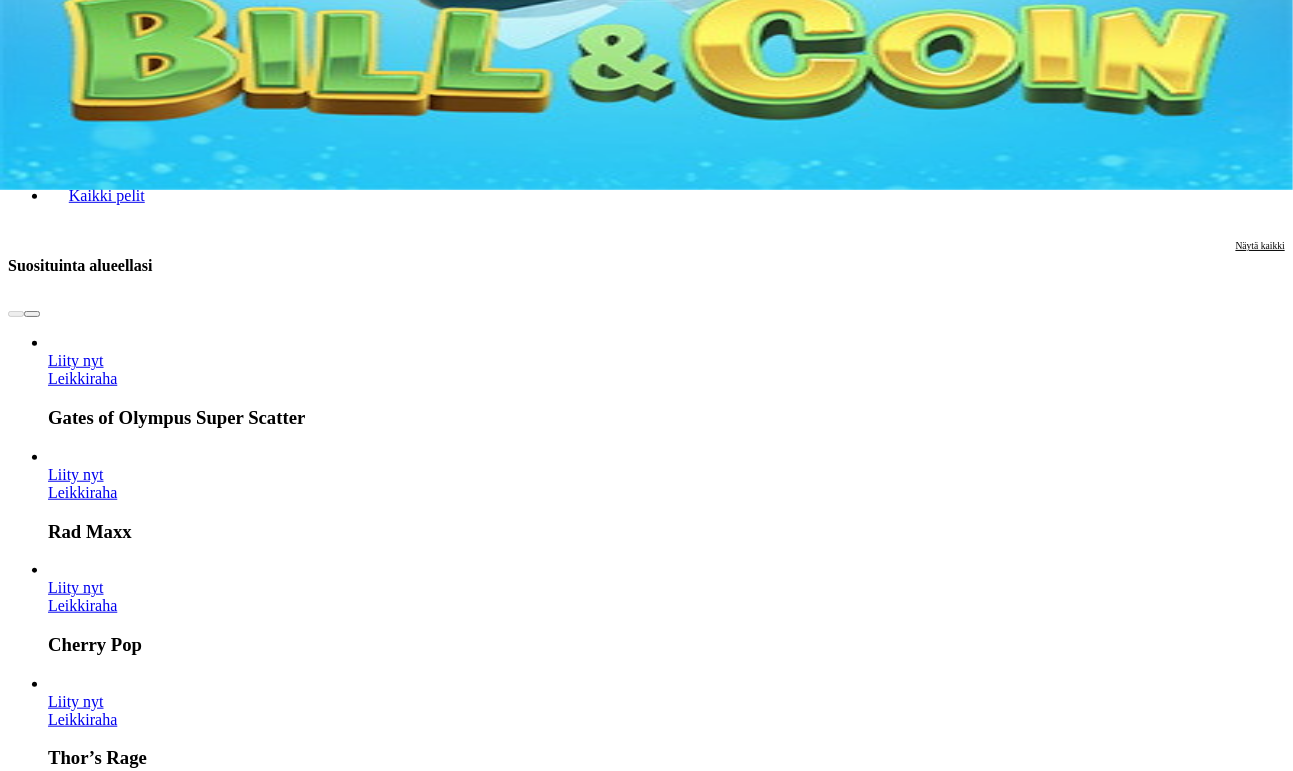scroll, scrollTop: 598, scrollLeft: 0, axis: vertical 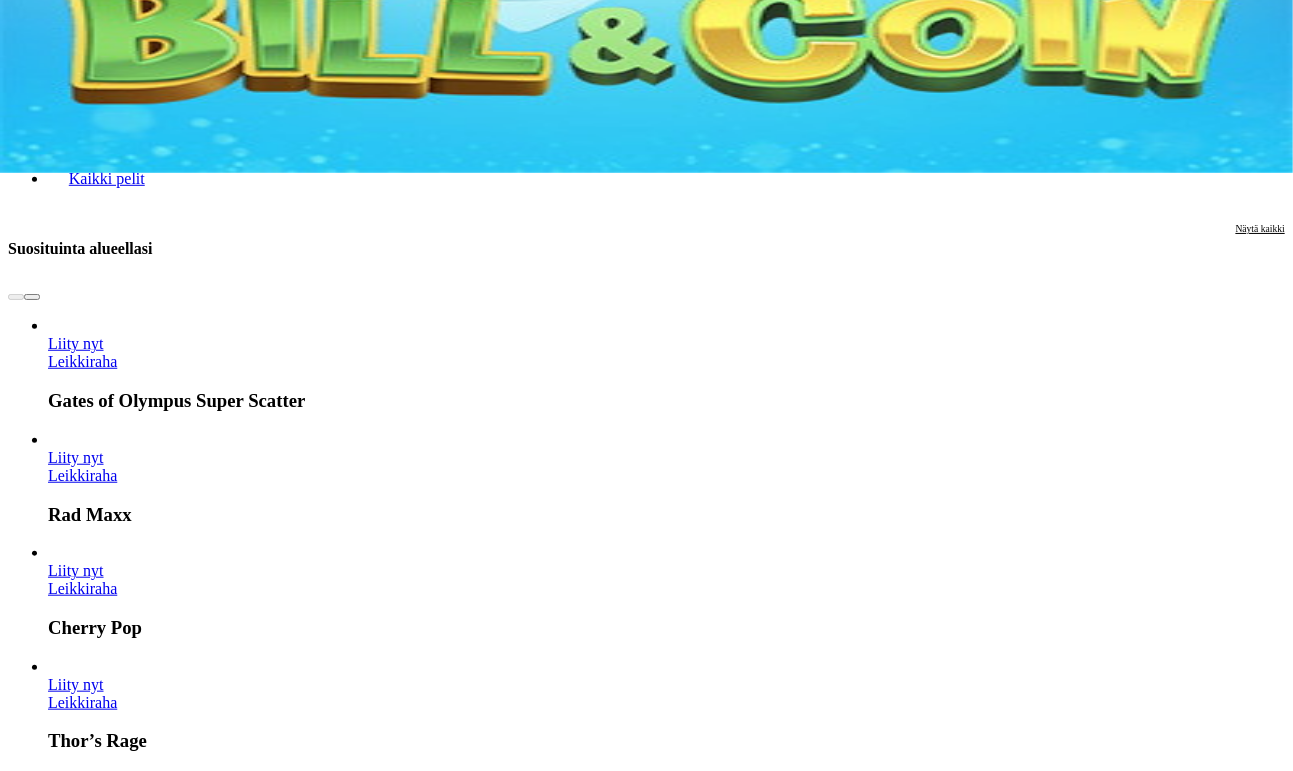 click on "Adventure Mummy" at bounding box center [201, 2550] 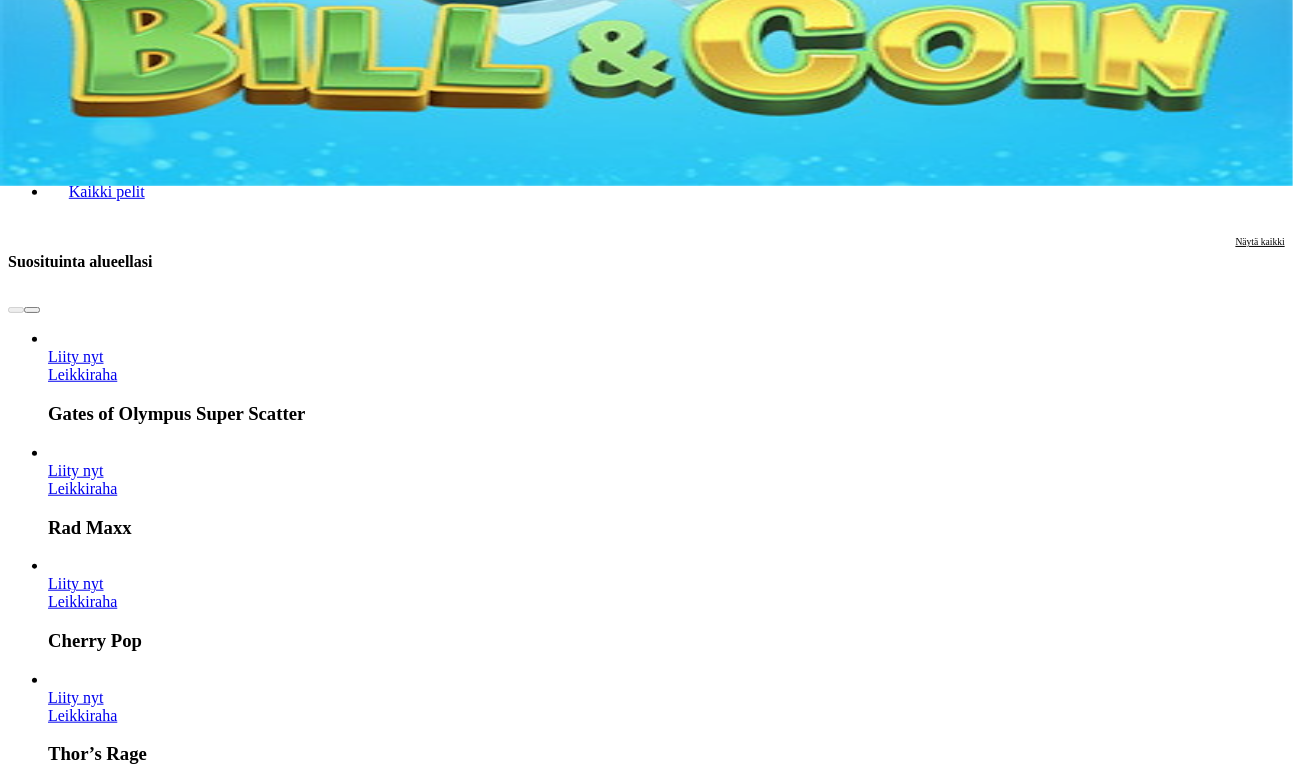 scroll, scrollTop: 585, scrollLeft: 0, axis: vertical 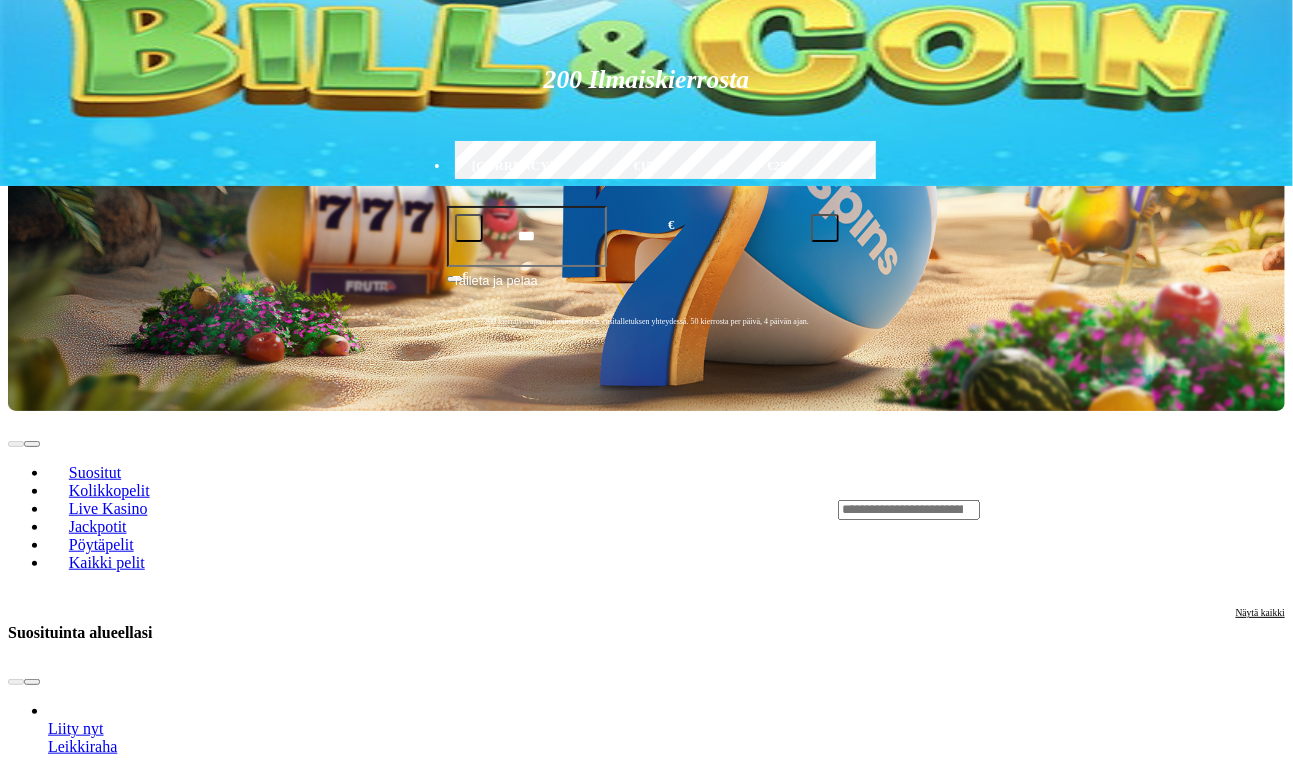 click at bounding box center [646, -27] 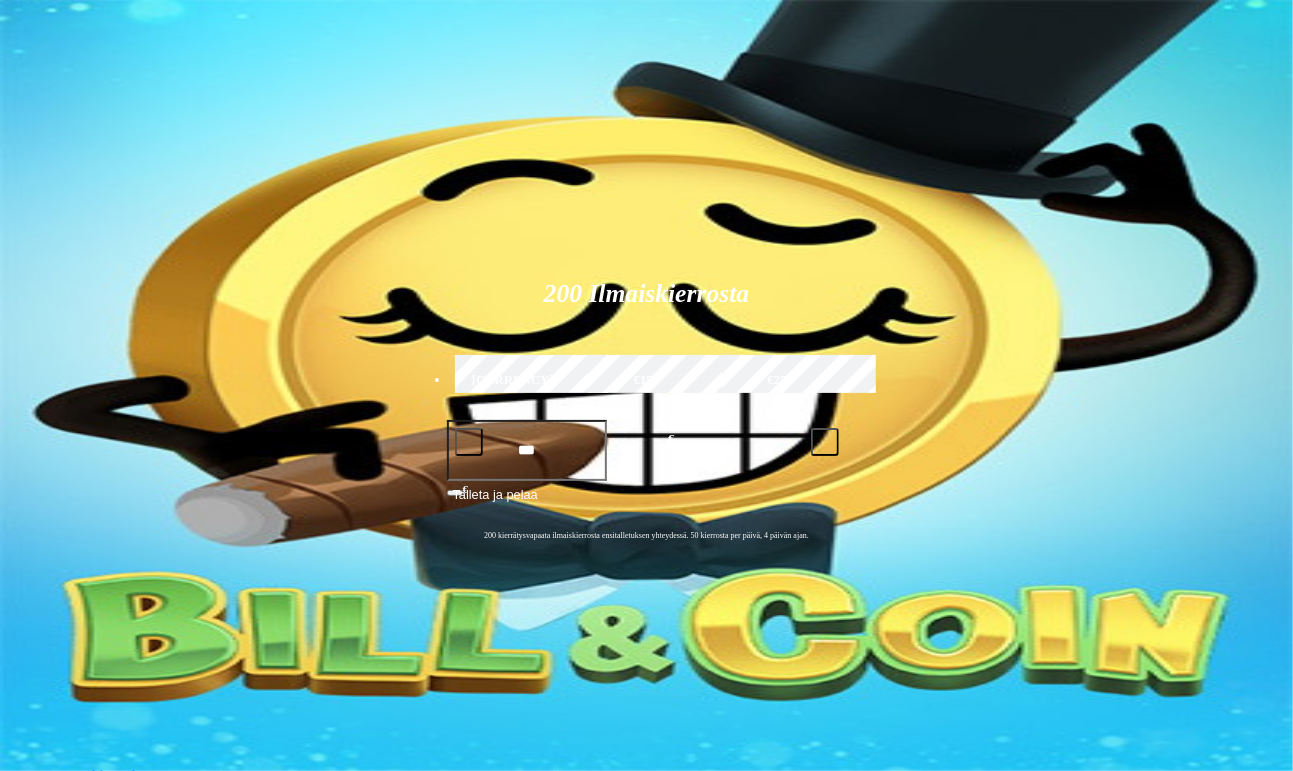 click on "***" at bounding box center (527, 450) 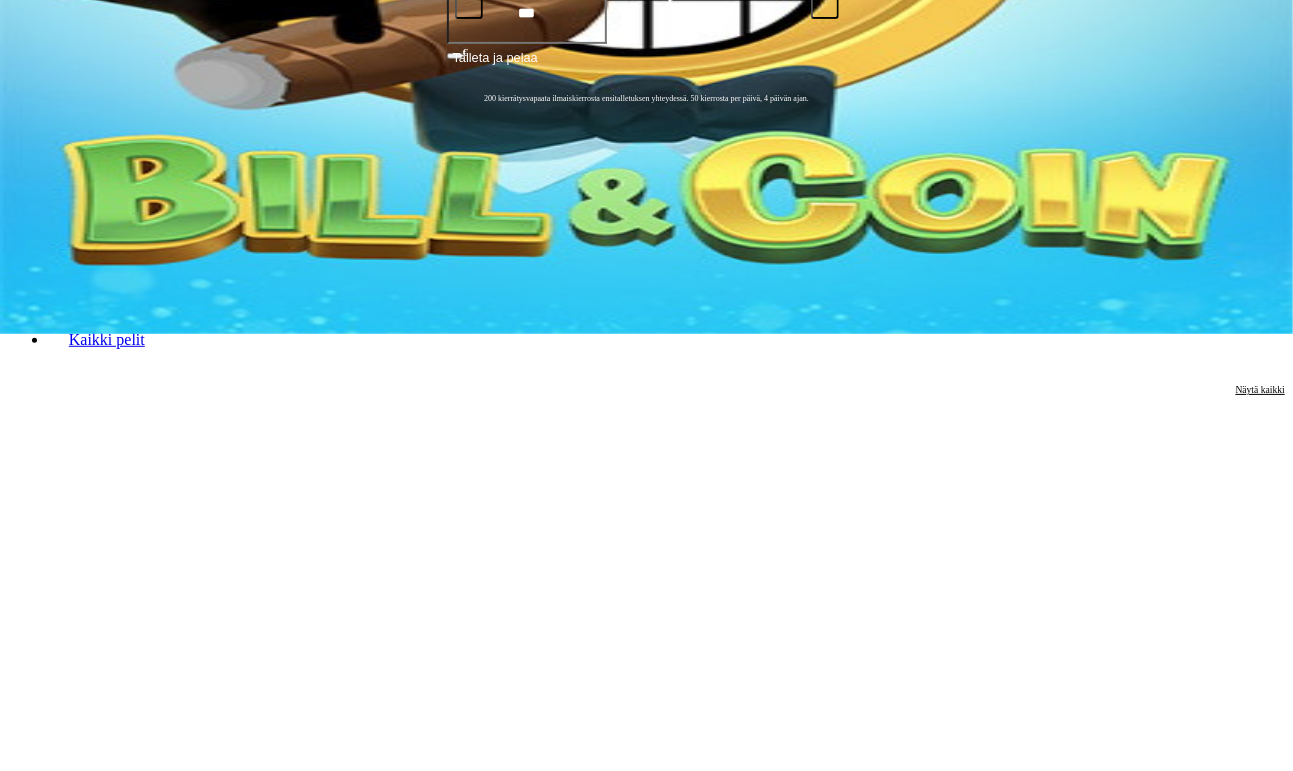 click at bounding box center (-481, 3049) 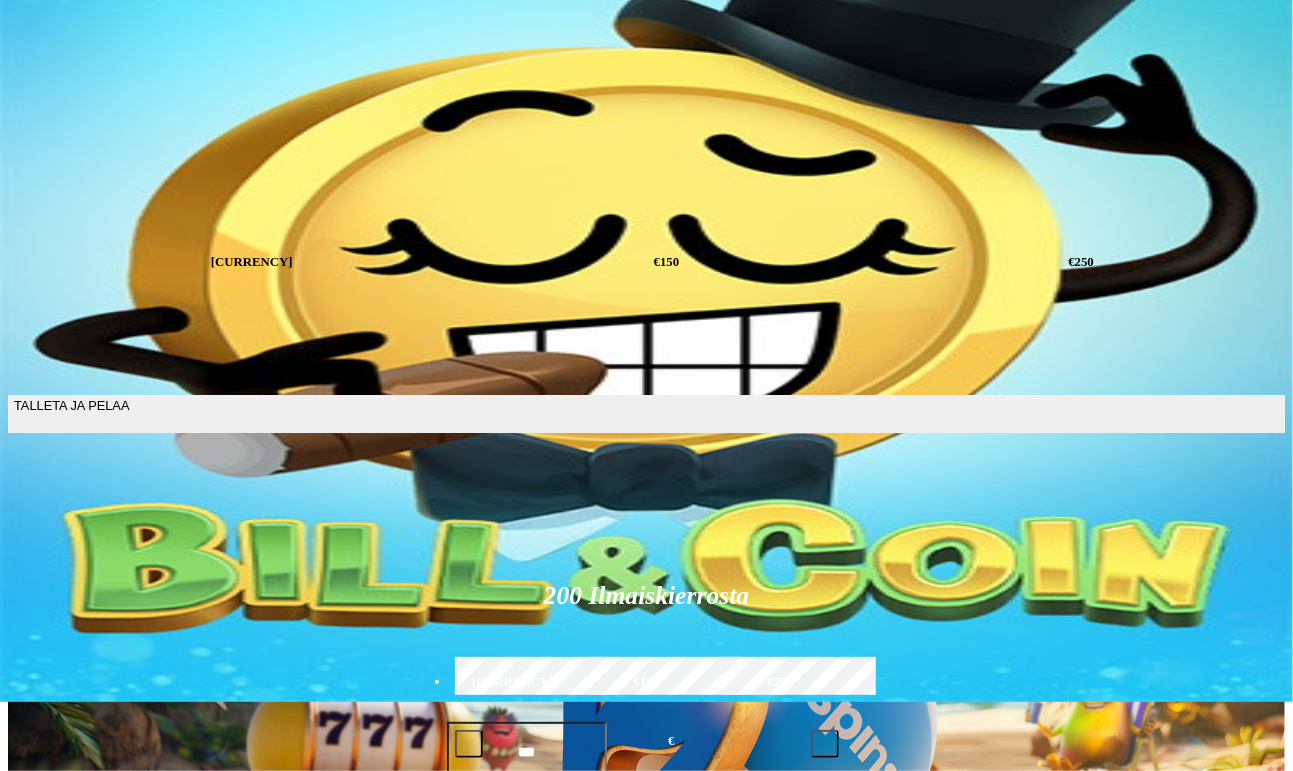 click at bounding box center [646, 489] 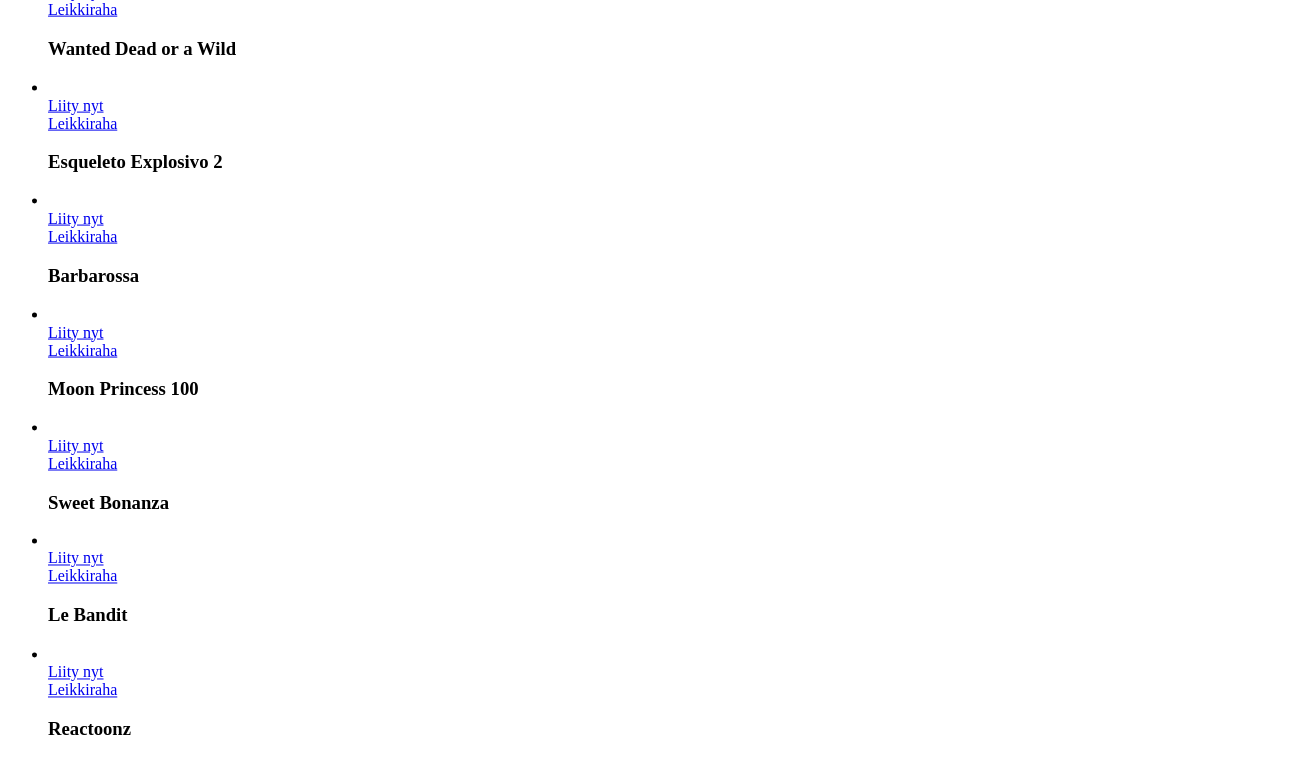 scroll, scrollTop: 1404, scrollLeft: 0, axis: vertical 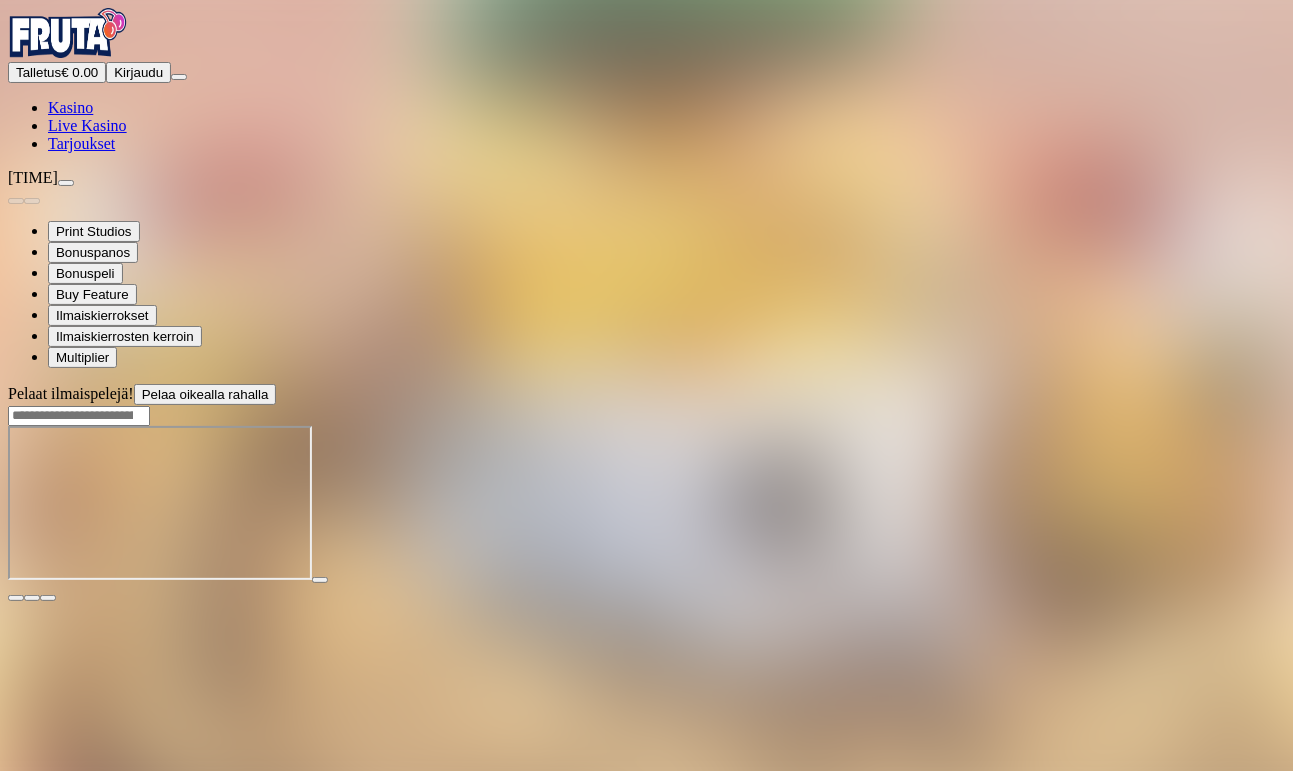 click at bounding box center (48, 598) 